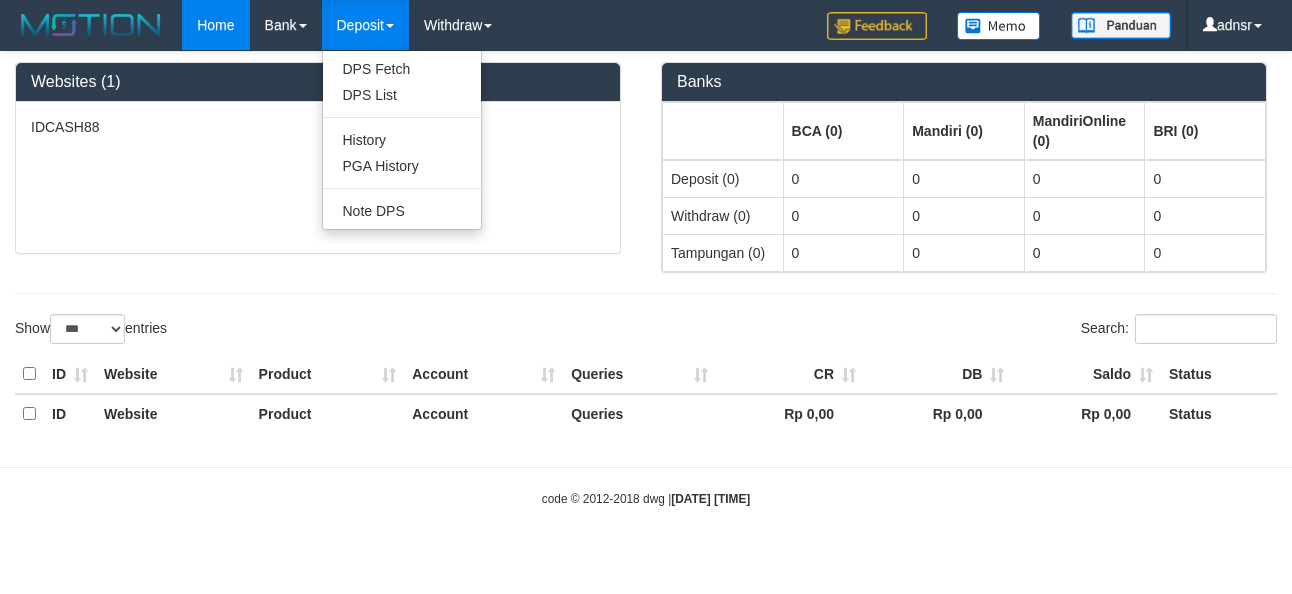 select on "***" 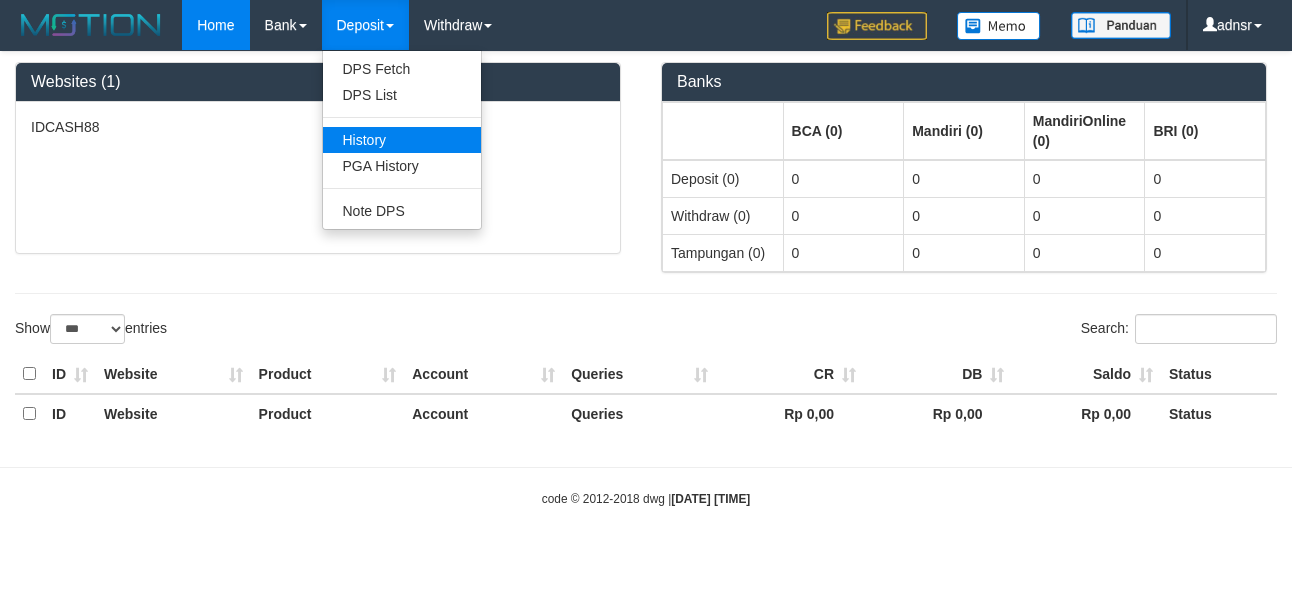 scroll, scrollTop: 0, scrollLeft: 0, axis: both 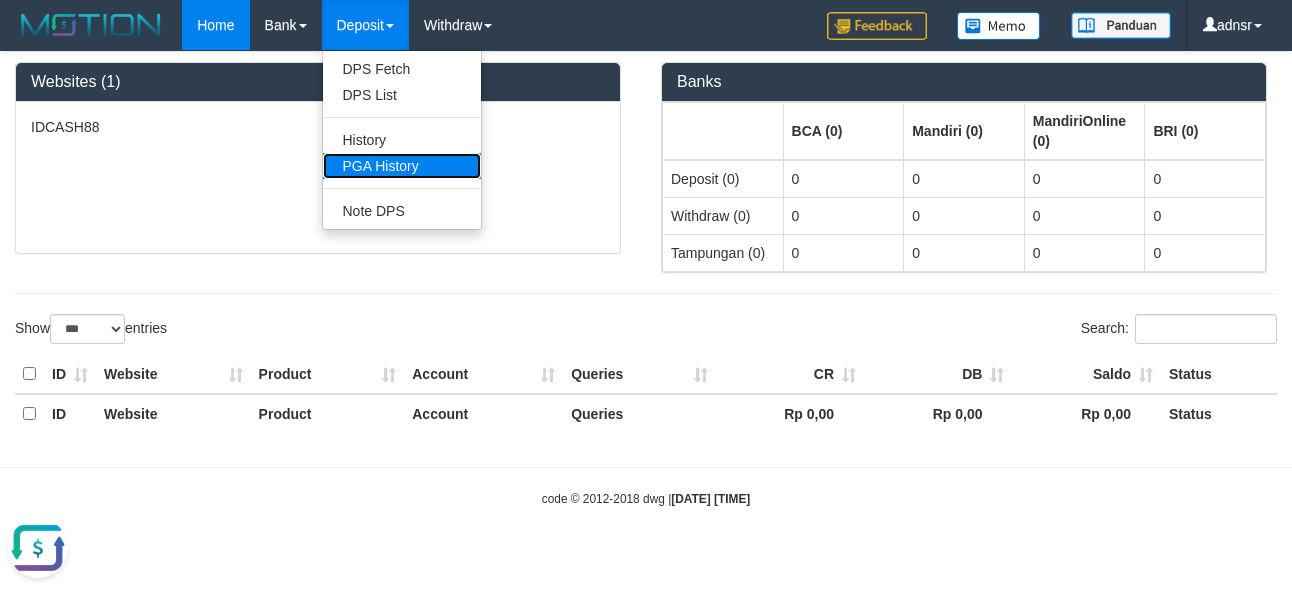 click on "PGA History" at bounding box center (402, 166) 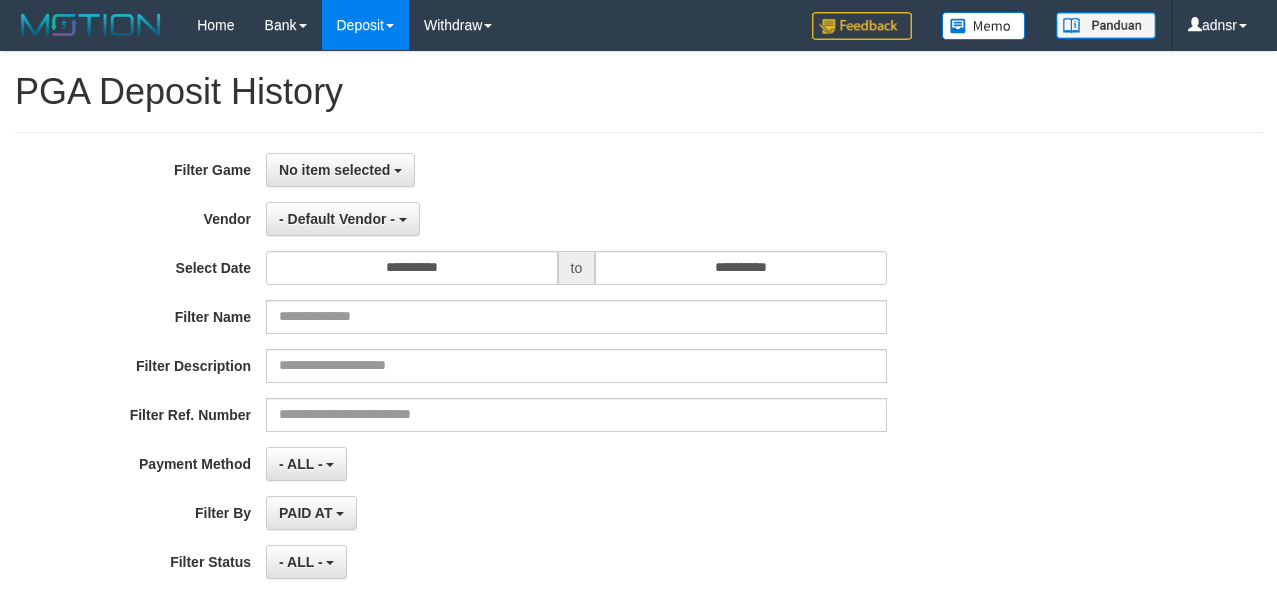 select 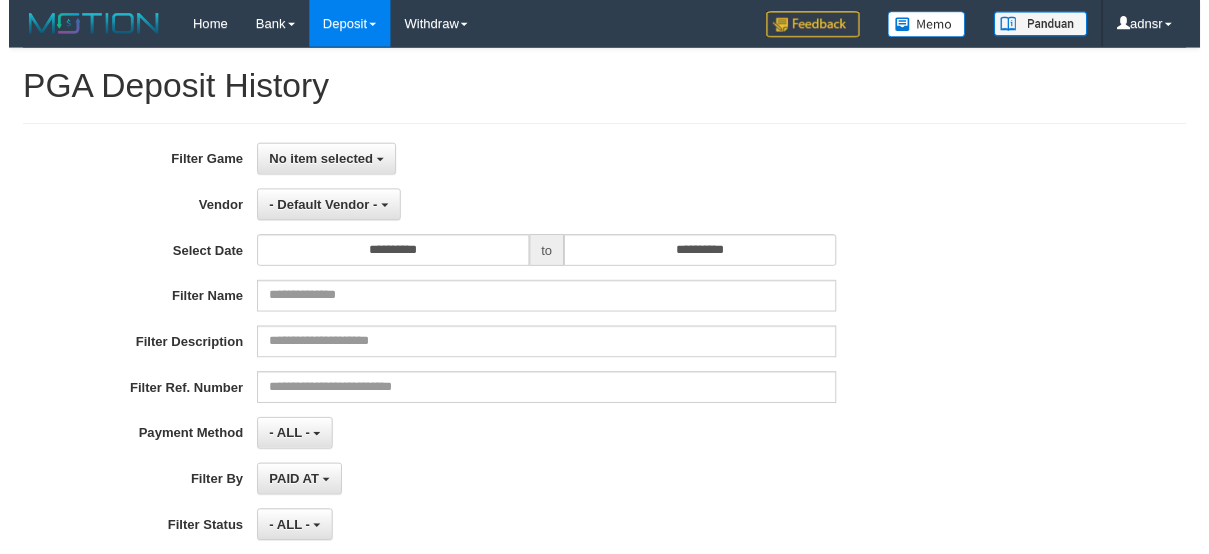 scroll, scrollTop: 0, scrollLeft: 0, axis: both 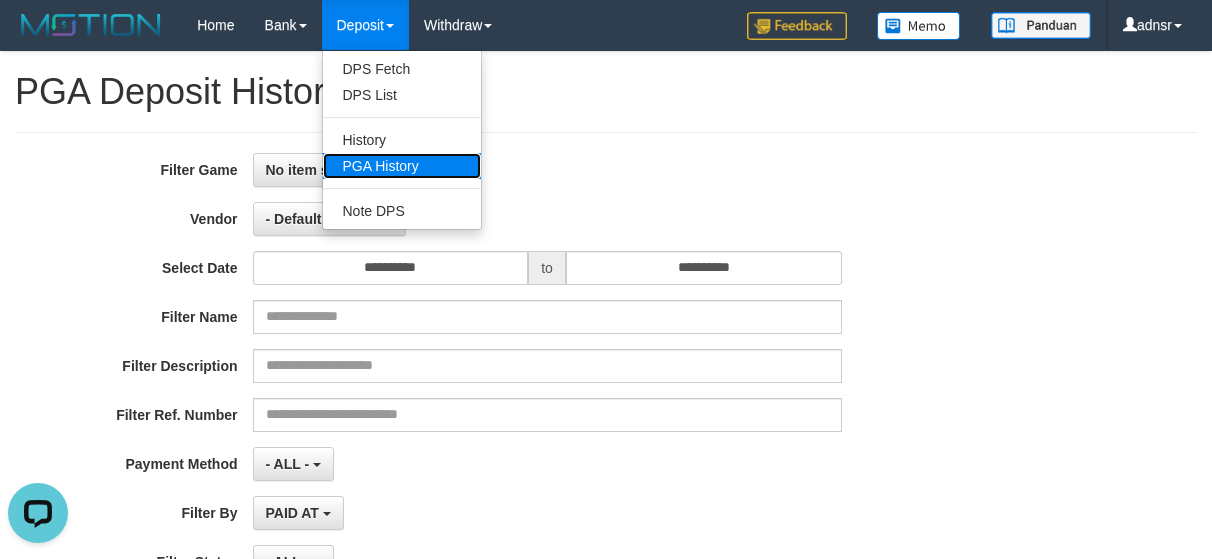 click on "PGA History" at bounding box center (402, 166) 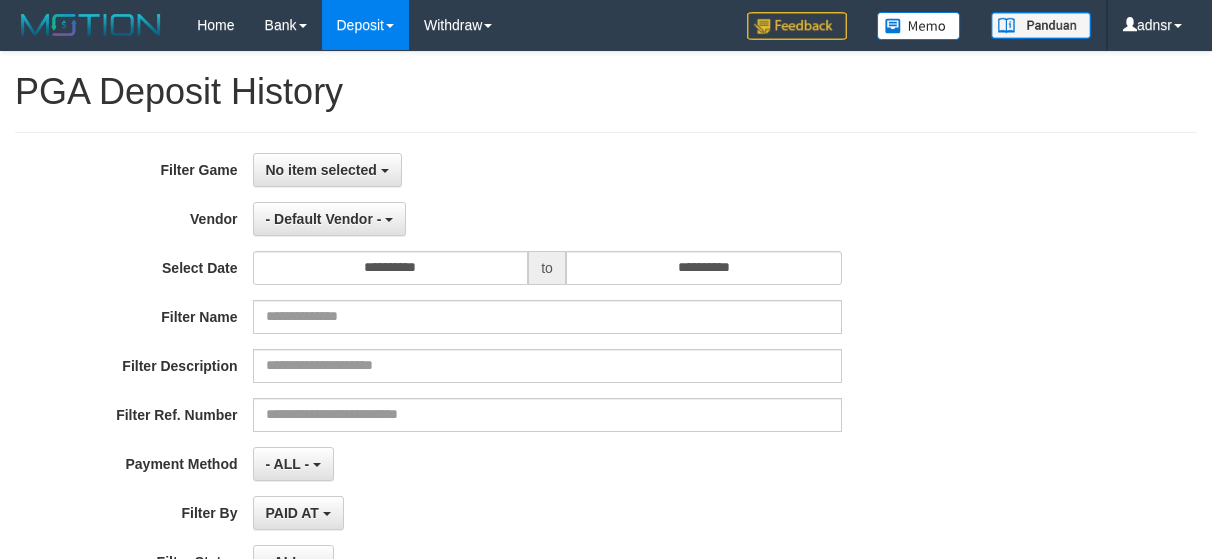 select 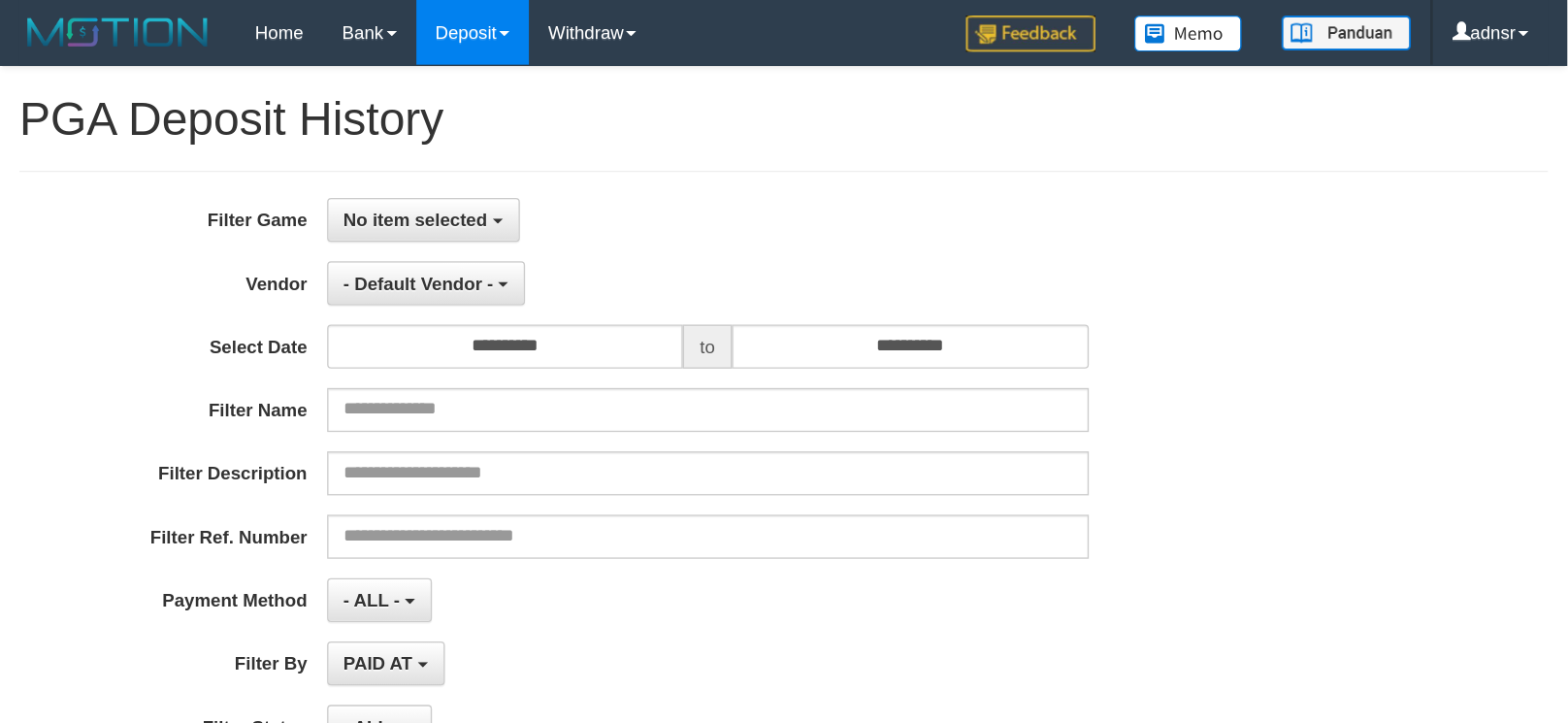 scroll, scrollTop: 0, scrollLeft: 0, axis: both 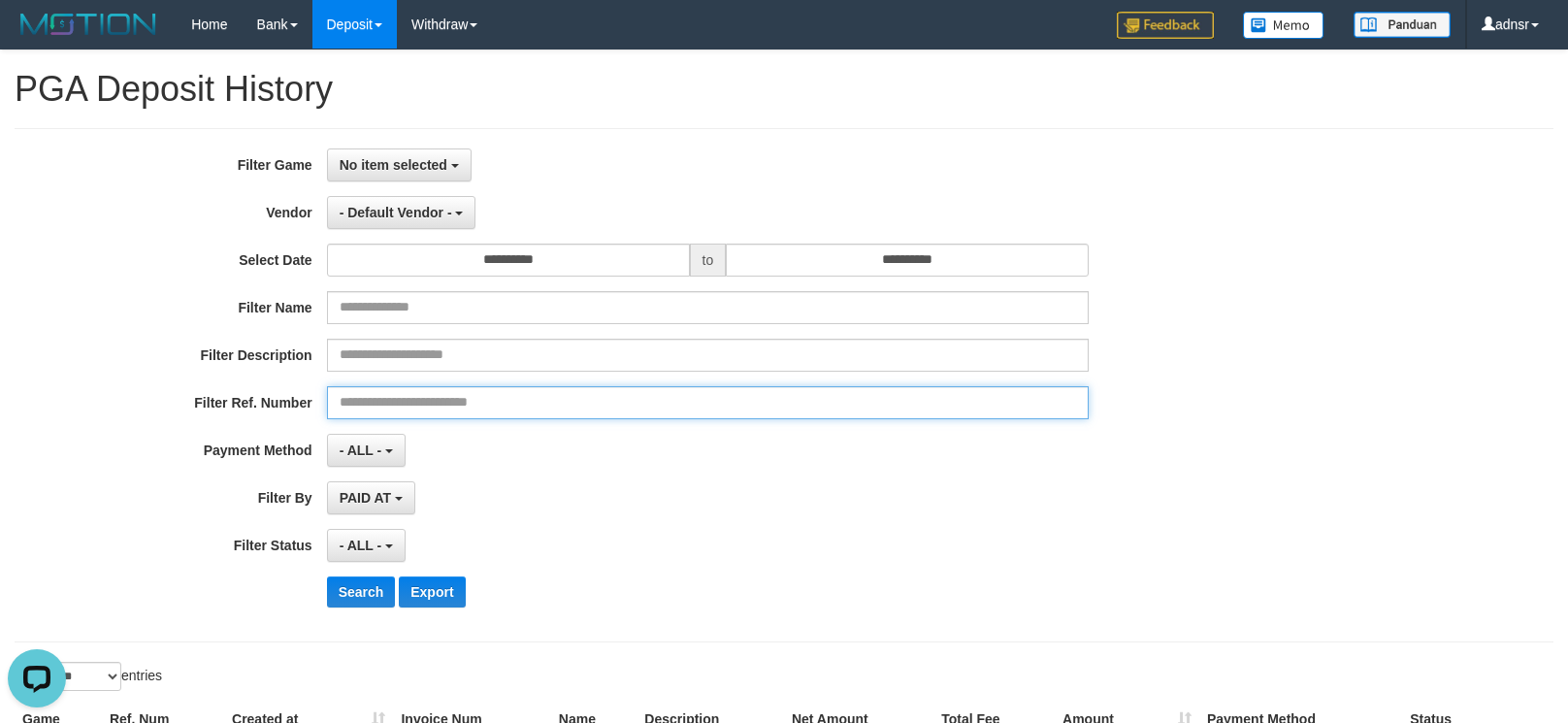 click at bounding box center [708, 403] 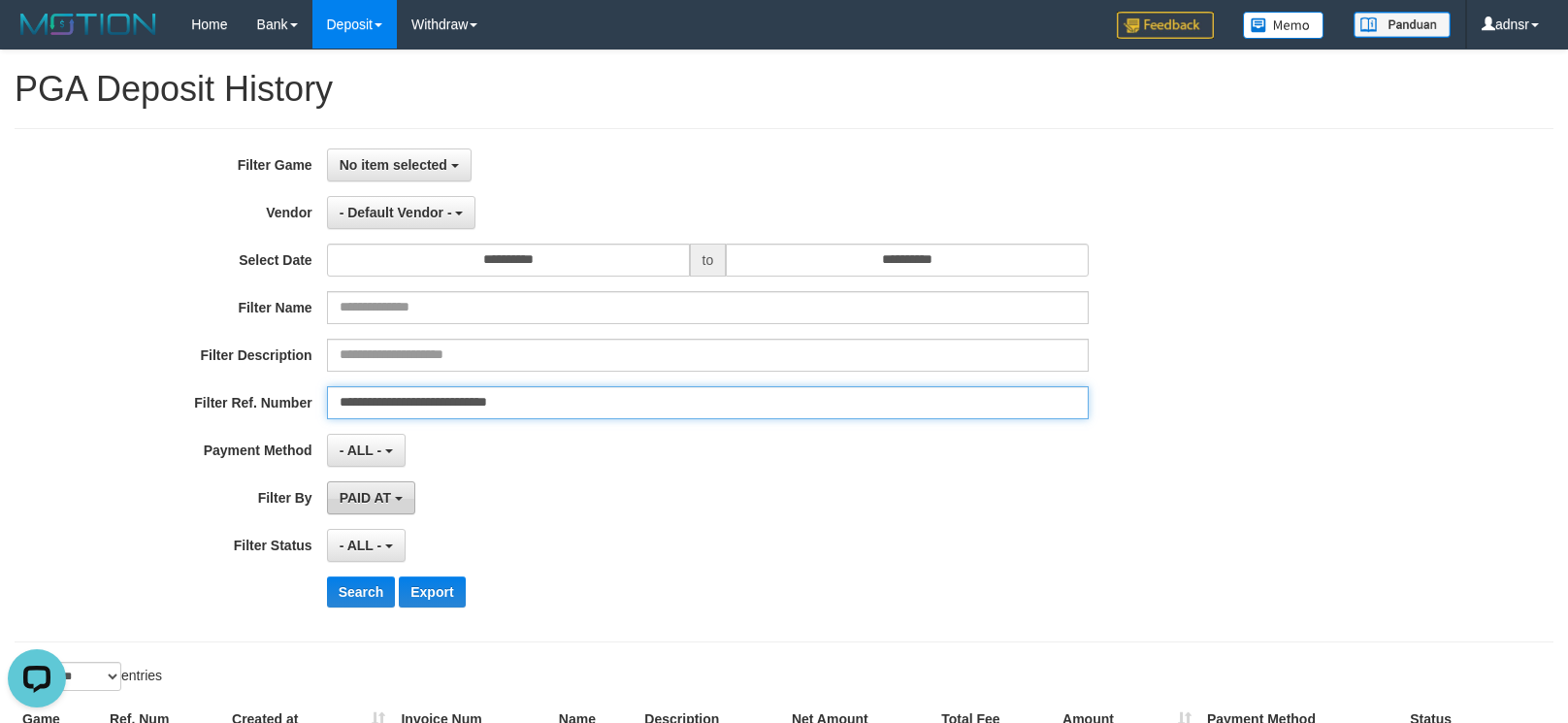 type on "**********" 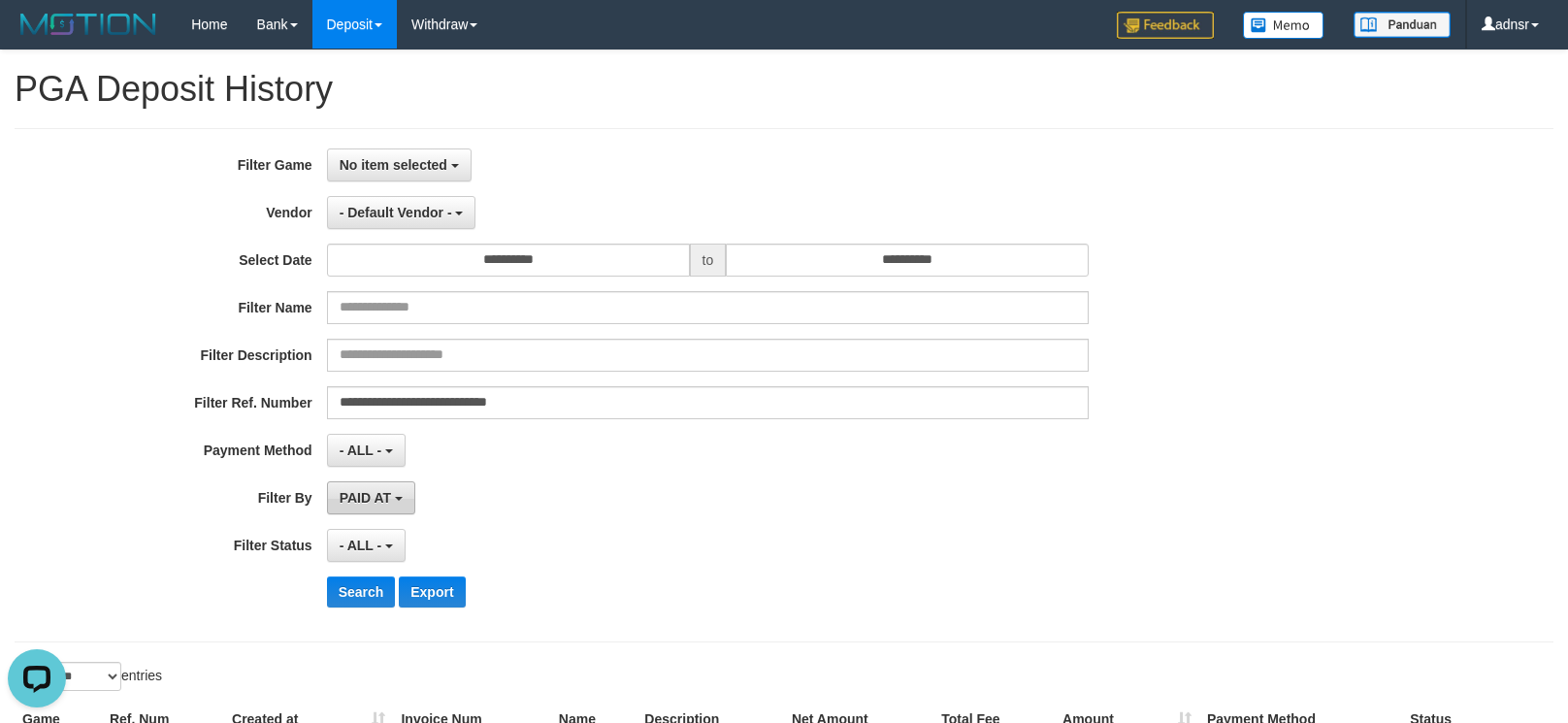 click on "PAID AT" at bounding box center (371, 498) 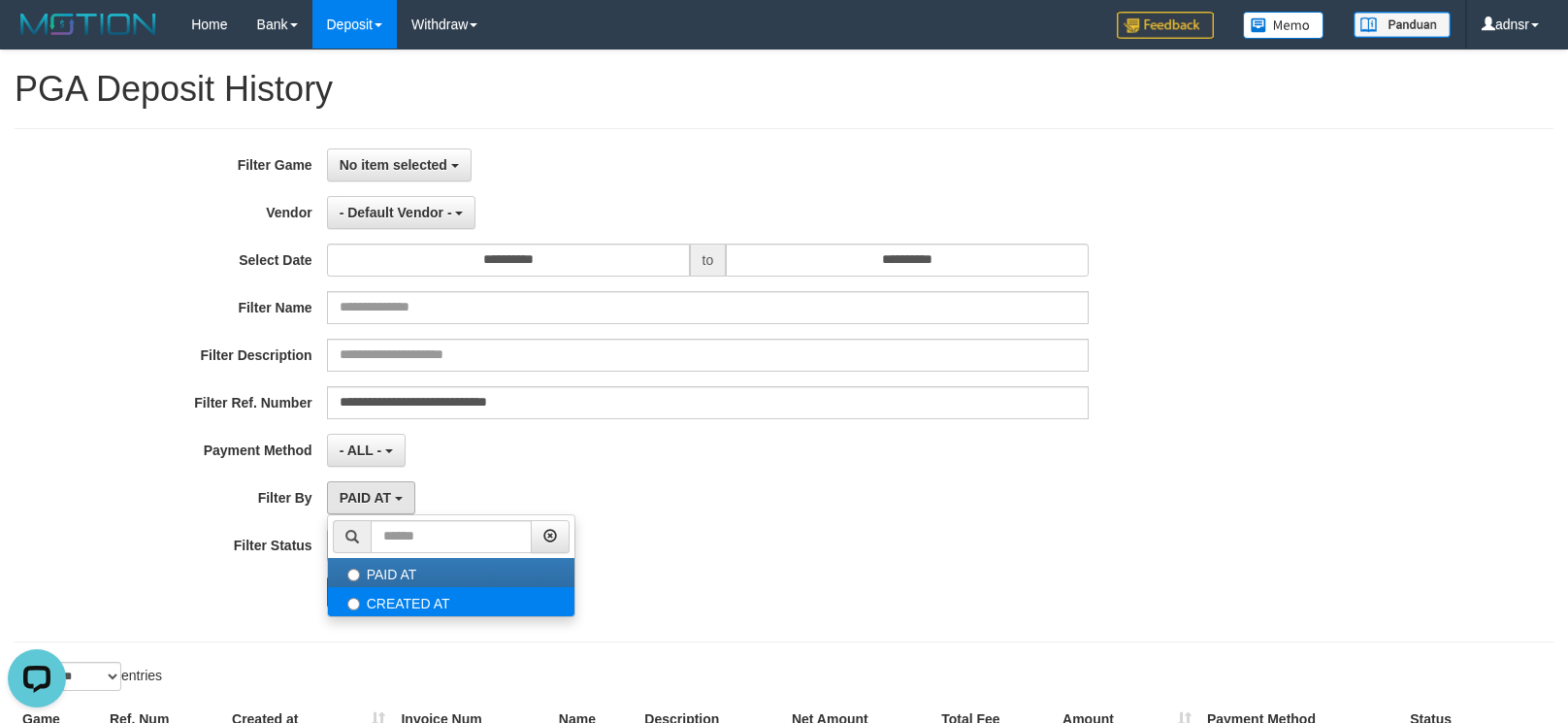 select on "*" 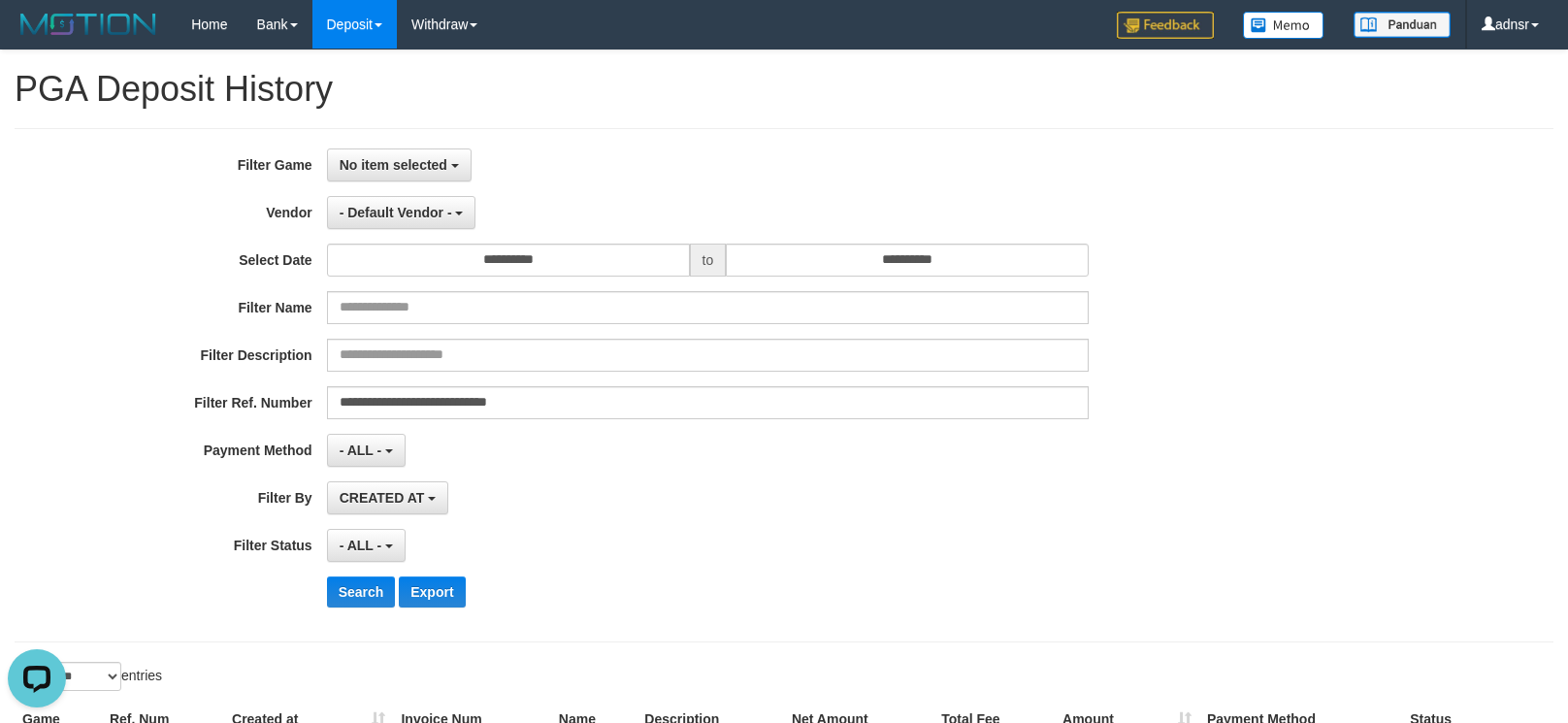 click on "CREATED AT
PAID AT
CREATED AT" at bounding box center (708, 498) 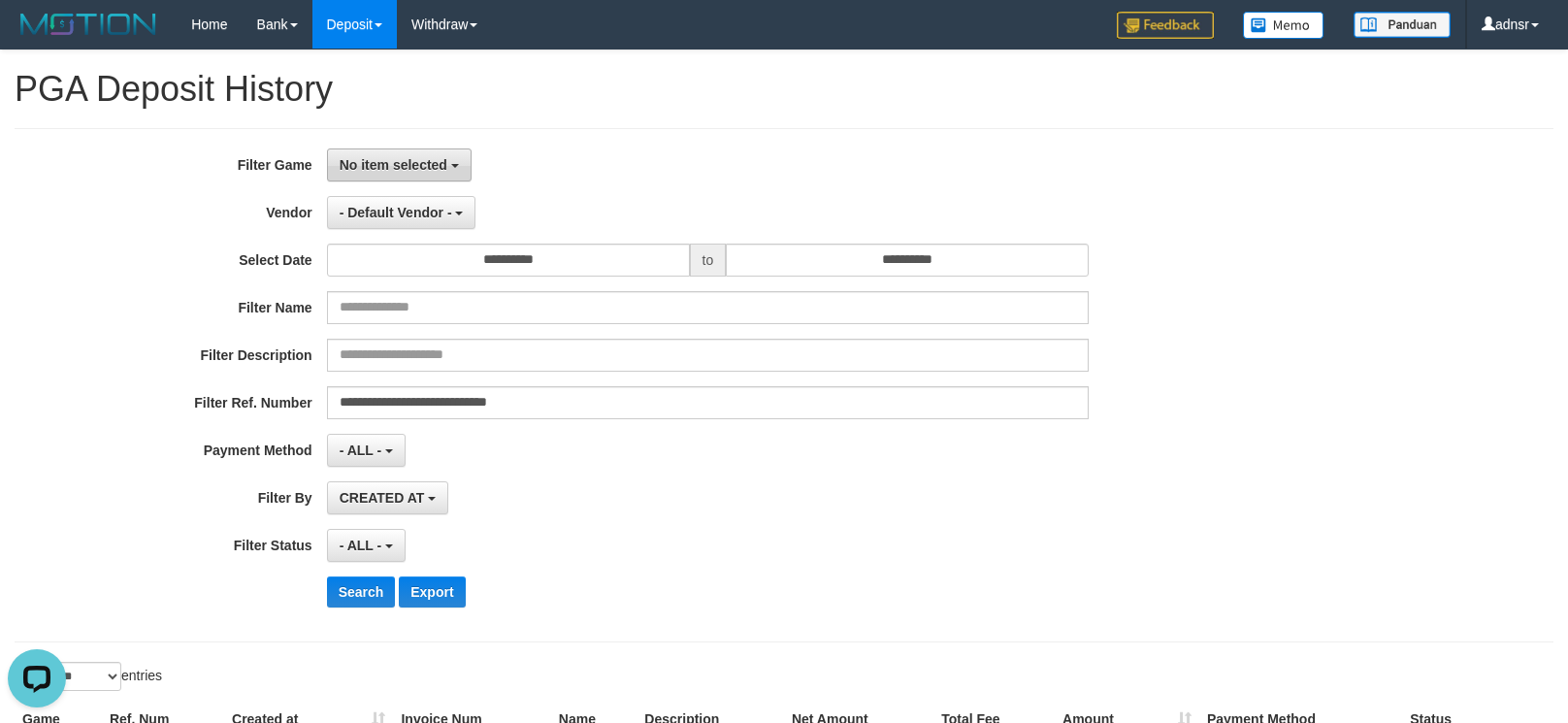 click on "No item selected" at bounding box center (399, 165) 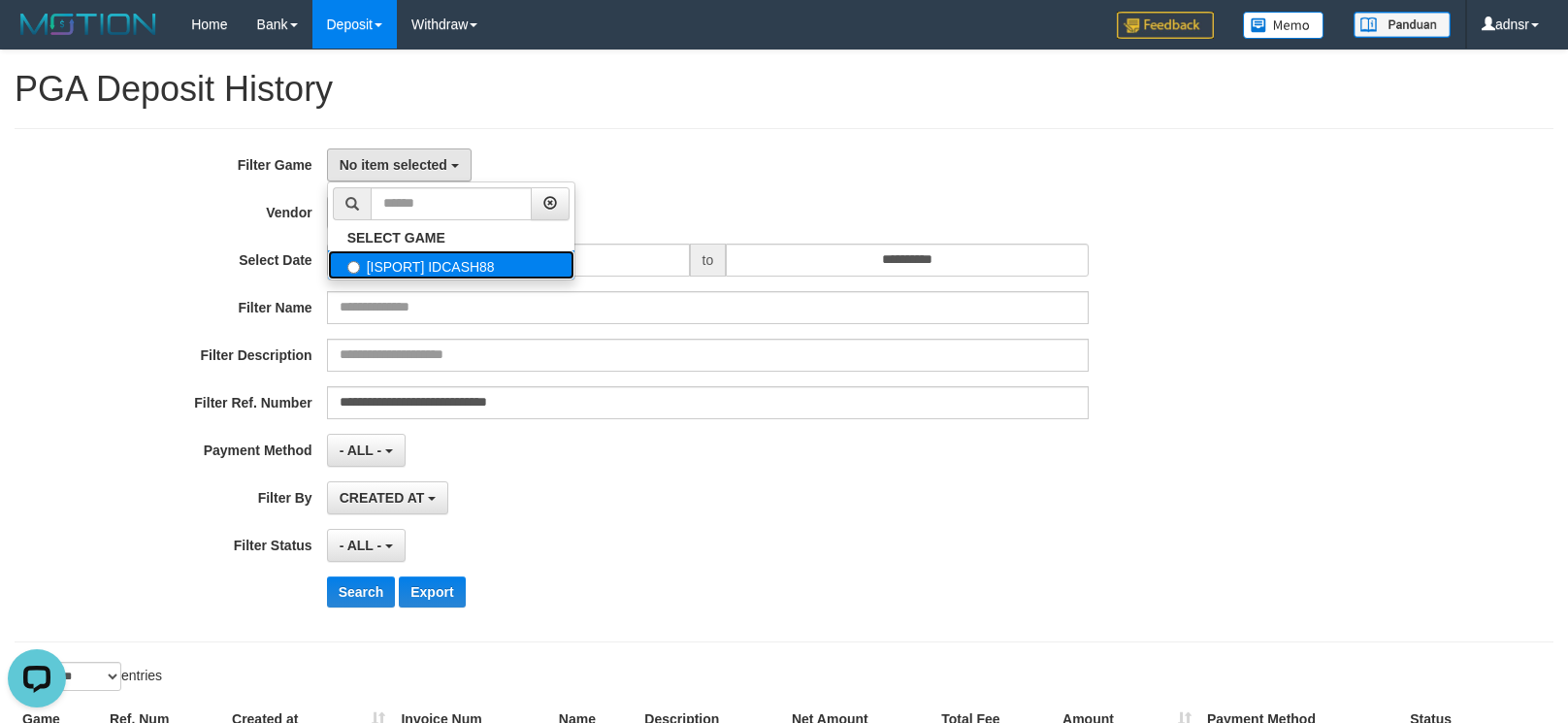 click on "[ISPORT] IDCASH88" at bounding box center [451, 265] 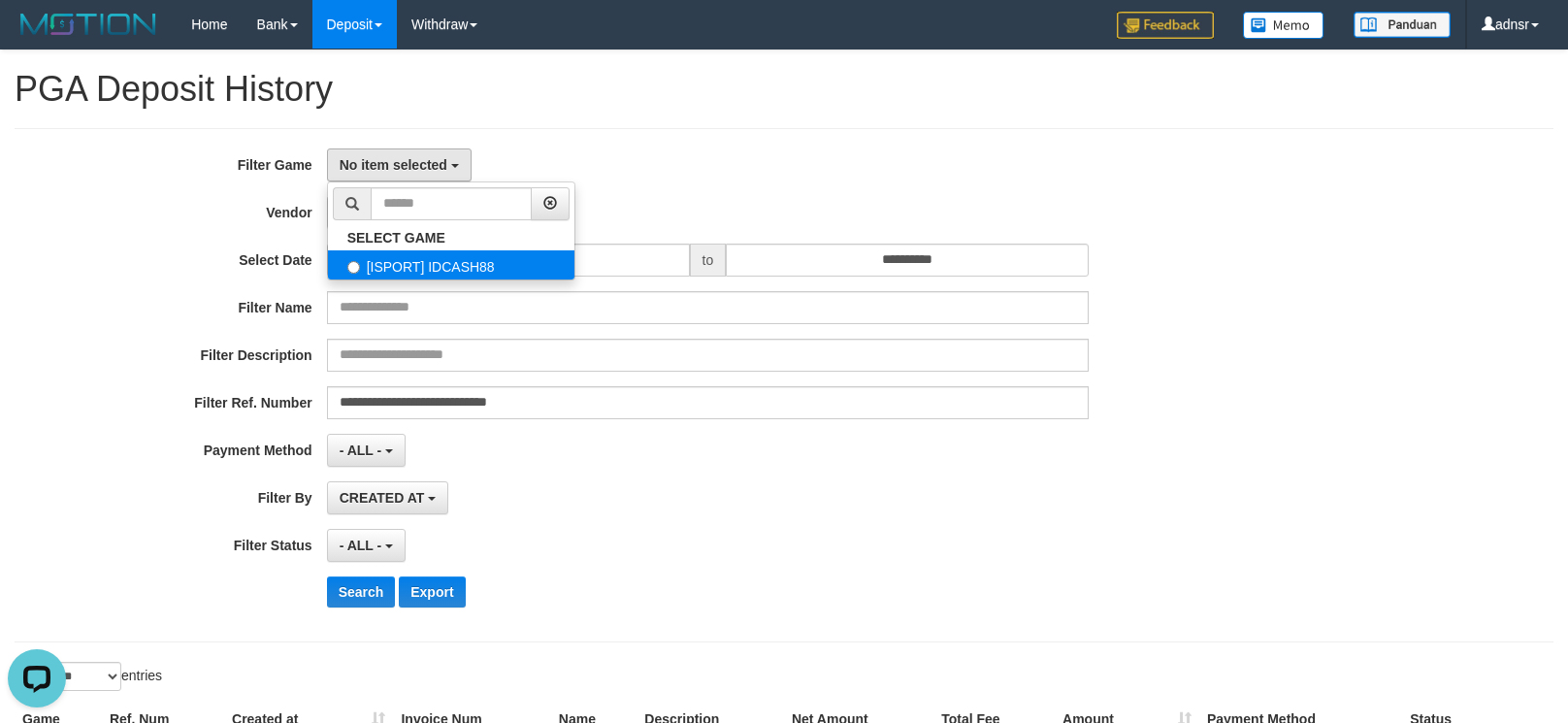 select on "***" 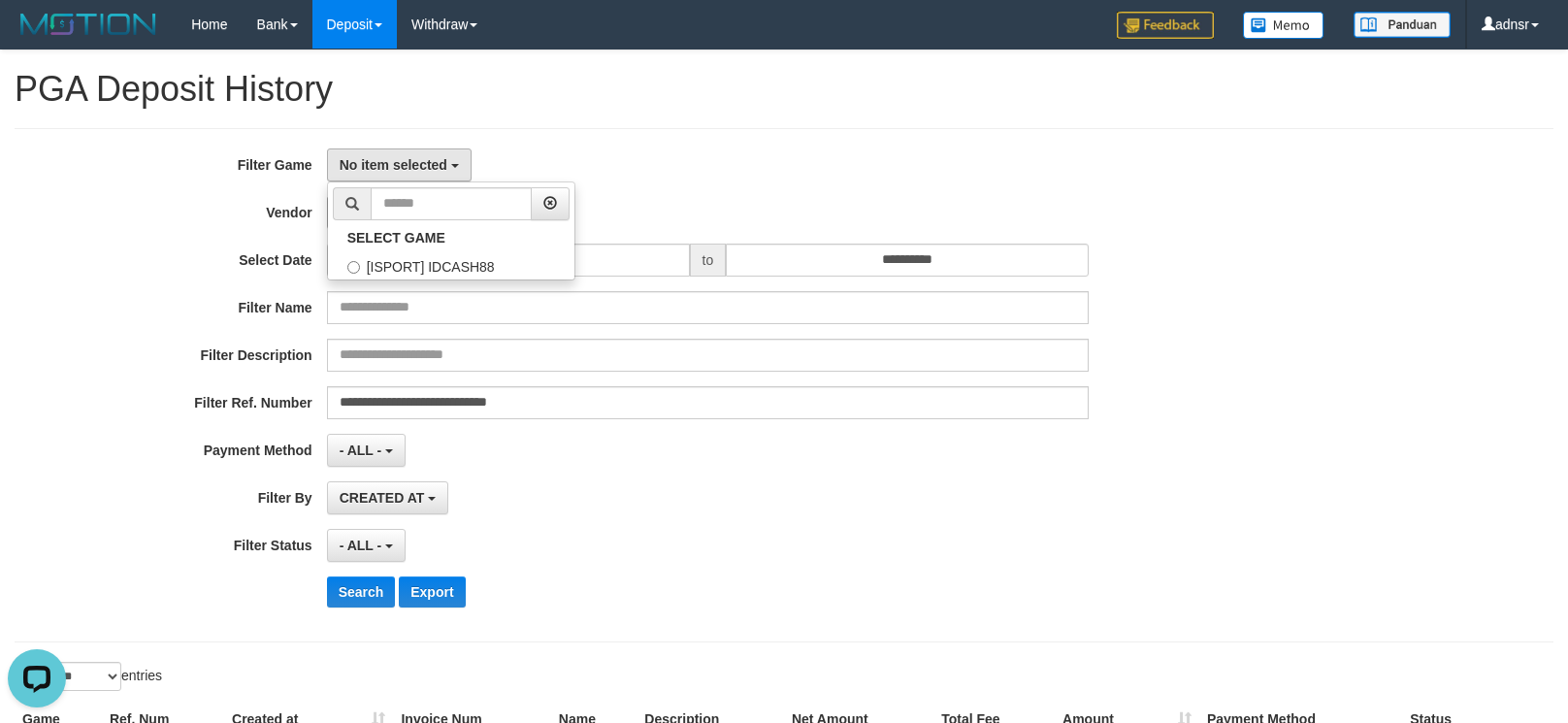 scroll, scrollTop: 17, scrollLeft: 0, axis: vertical 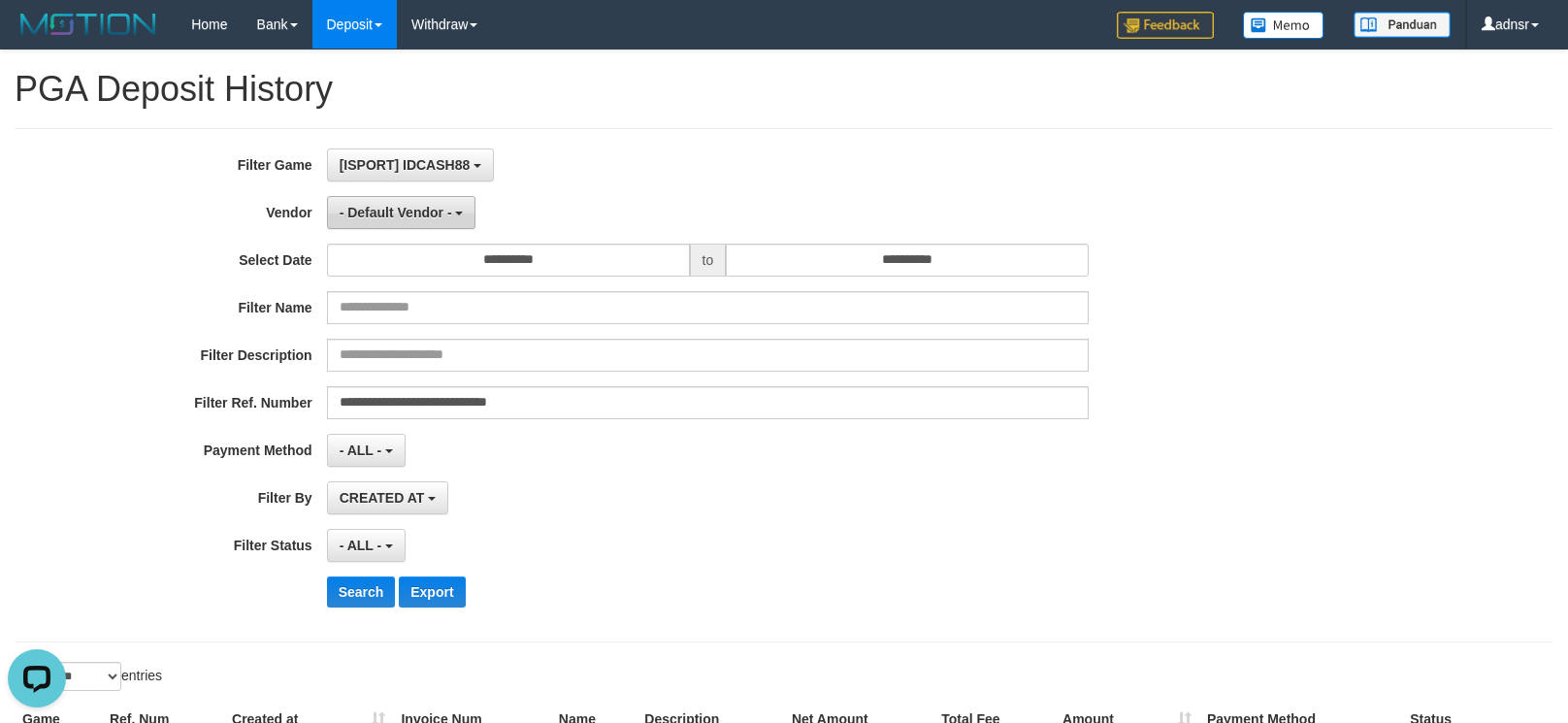 click on "- Default Vendor -" at bounding box center (402, 213) 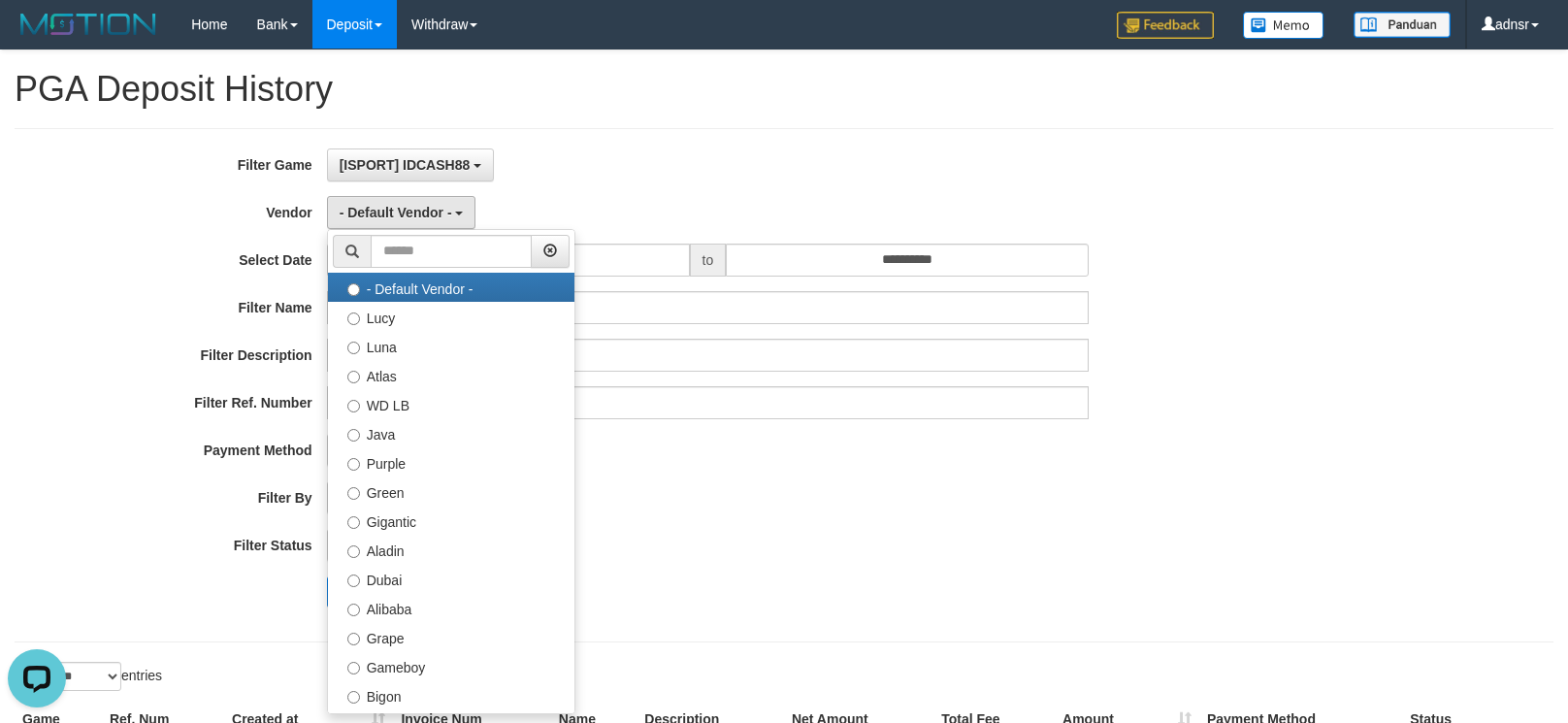 click on "- Default Vendor -  Lucy  Luna  Atlas  WD LB  Java  Purple  Green  Gigantic  Aladin  Dubai  Alibaba  Grape  Gameboy  Bigon  Allstar  Xtr  Gama  IBX11  Borde  Indahjualpulsa  Lemavo  Gogogoy  Itudo  Yuwanatopup  Sidikgame  Voucher100  Awalpulsa  Lambda  Combo  IBX3 NUANSATOPUP  IBX3 Pusatjualpulsa  IBX3 Itemgame  IBX3 SILAKSA  IBX3 Makmurvoucher  IBX3 MAKMURTOPUP  IBX3 Pilihvoucher" at bounding box center (451, 472) 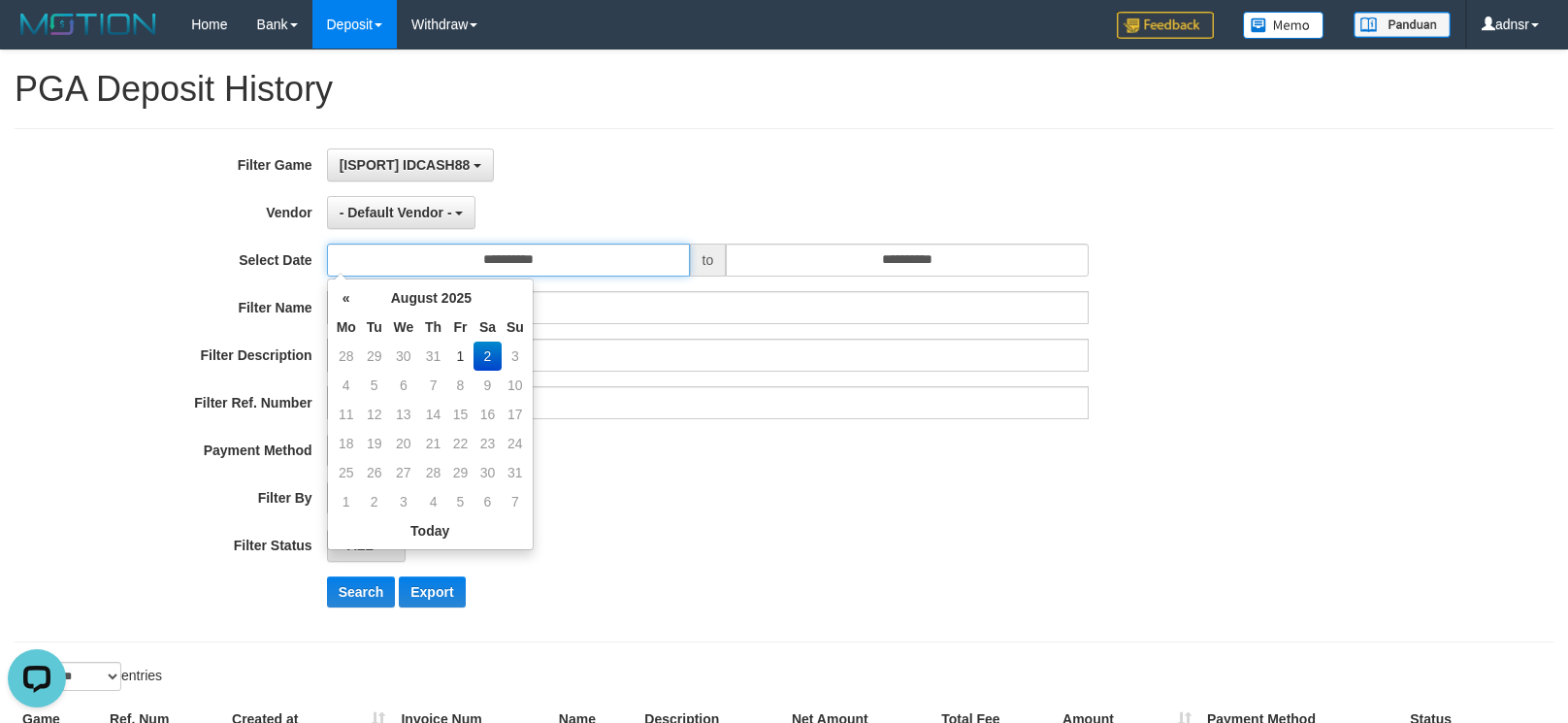 click on "**********" at bounding box center (508, 260) 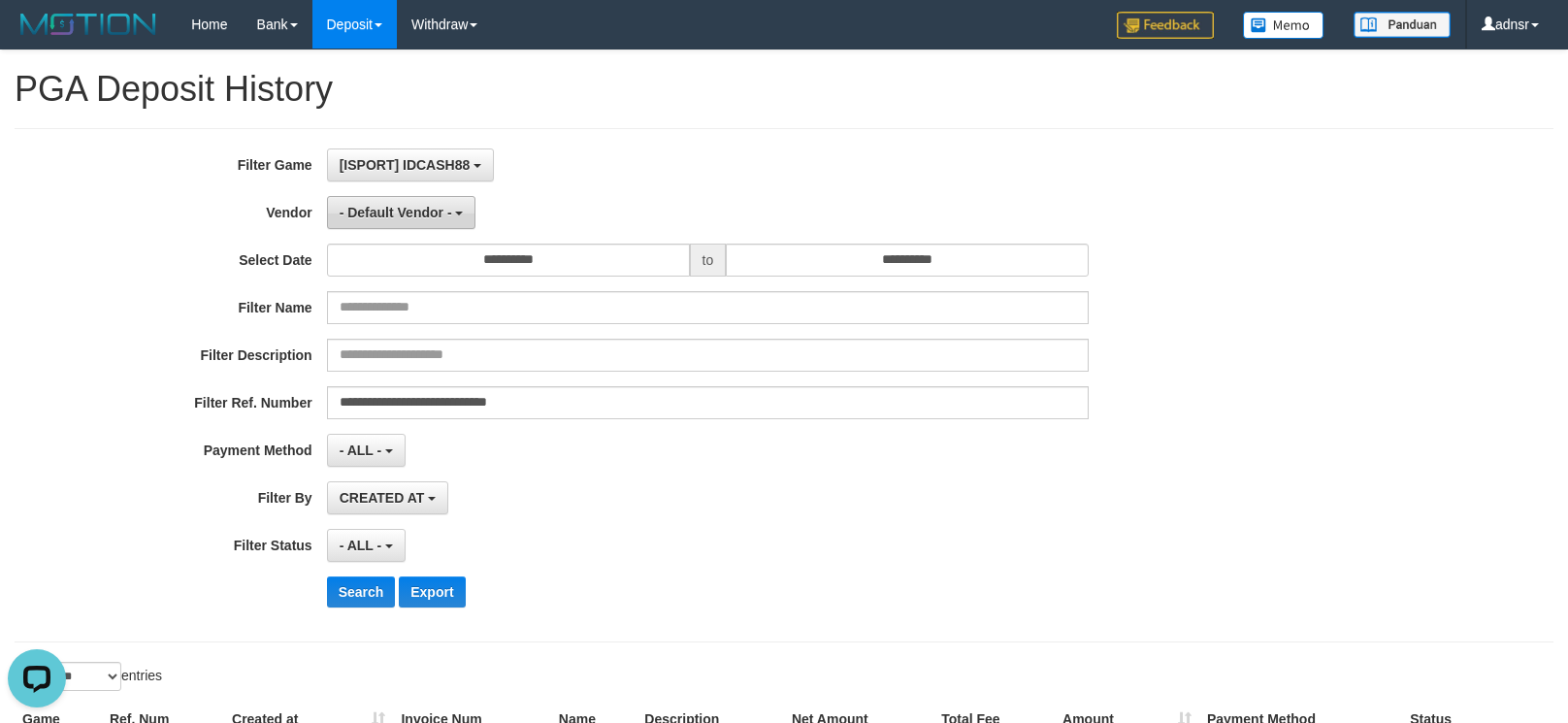 click on "- Default Vendor -" at bounding box center [396, 213] 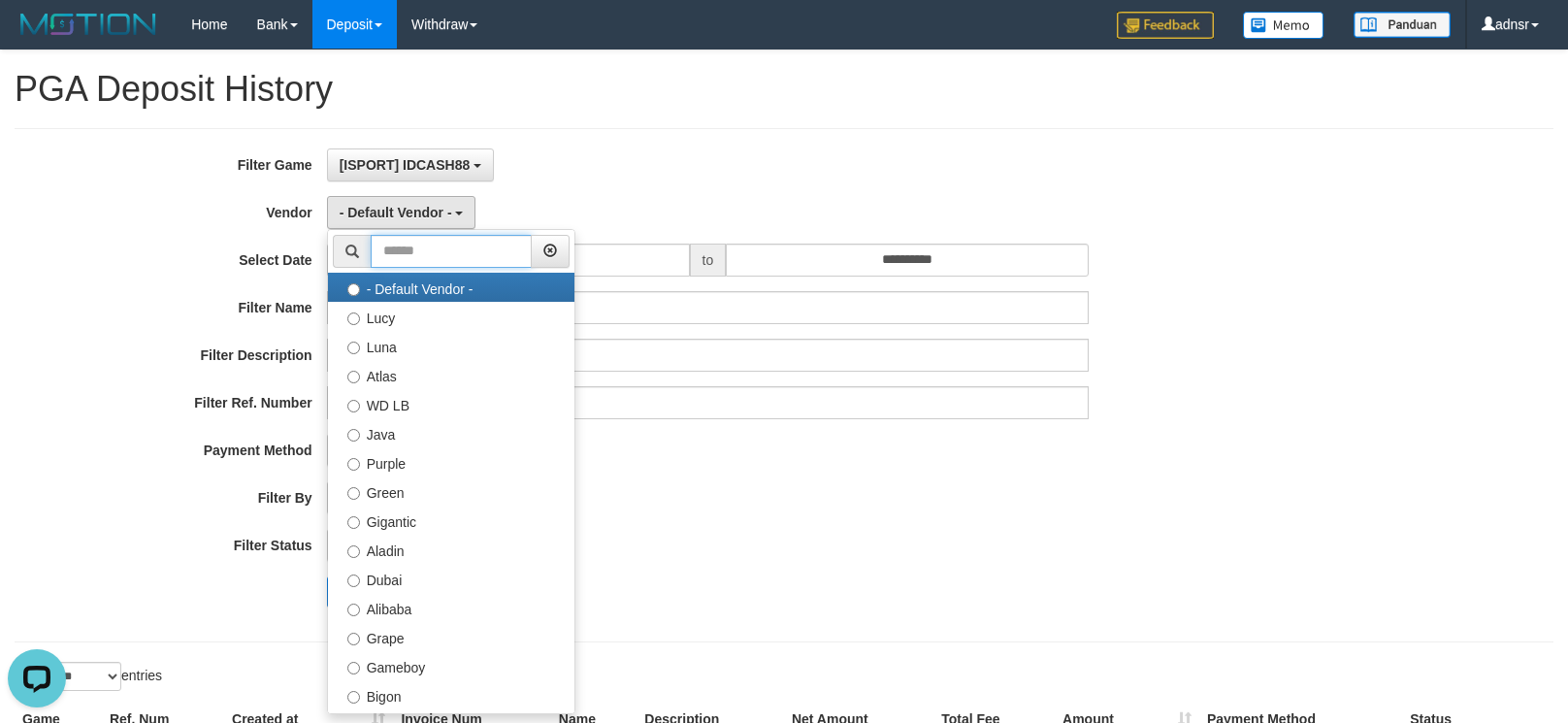 click at bounding box center (451, 251) 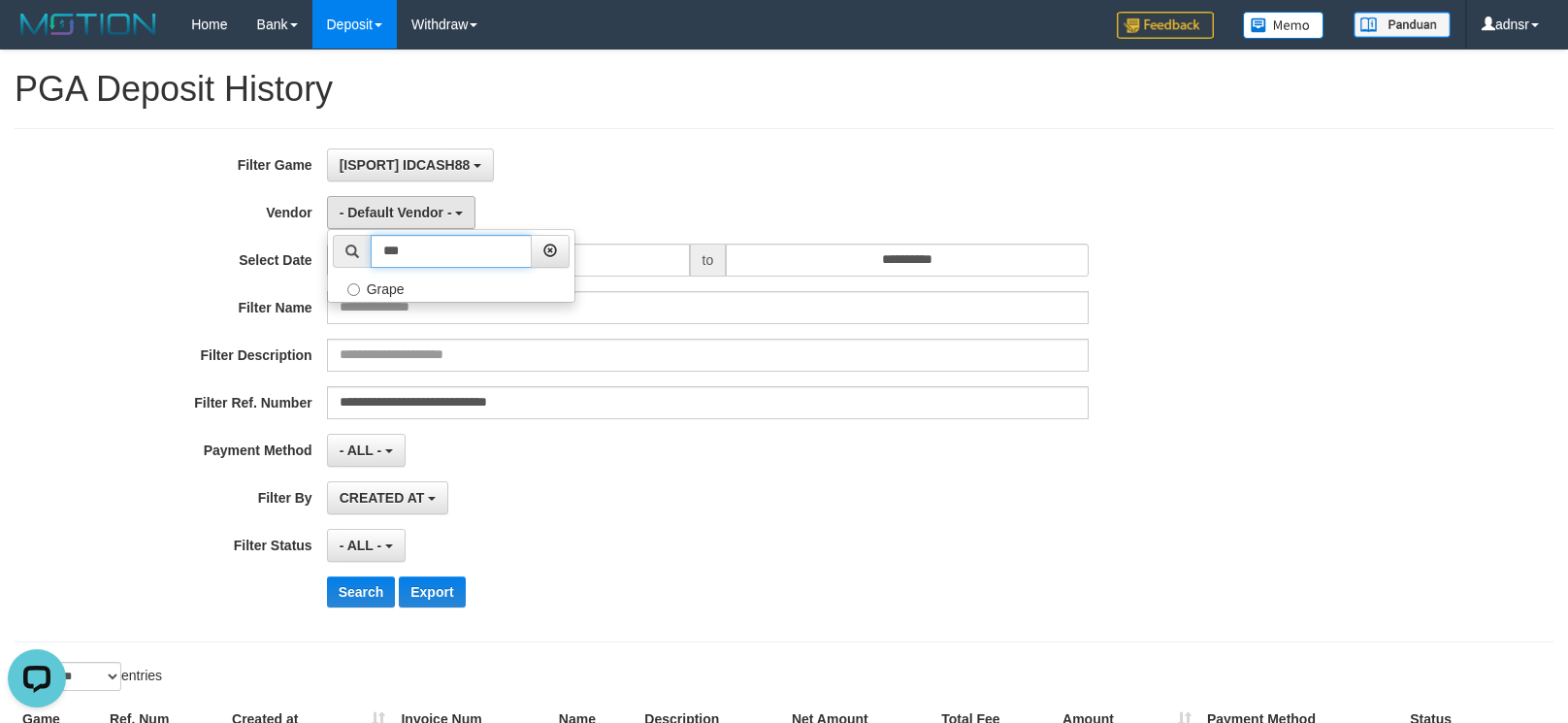 type on "***" 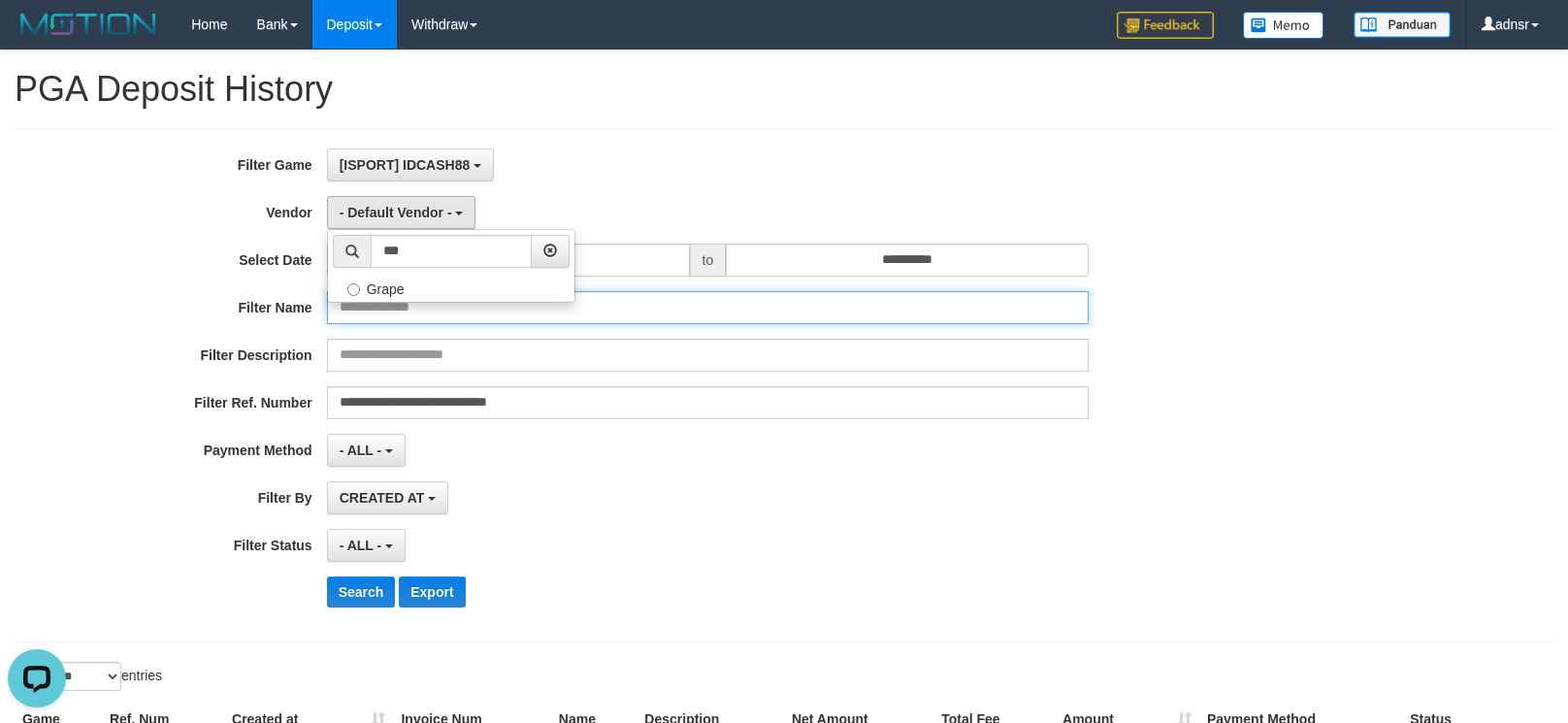 drag, startPoint x: 386, startPoint y: 318, endPoint x: 404, endPoint y: 310, distance: 19.69772 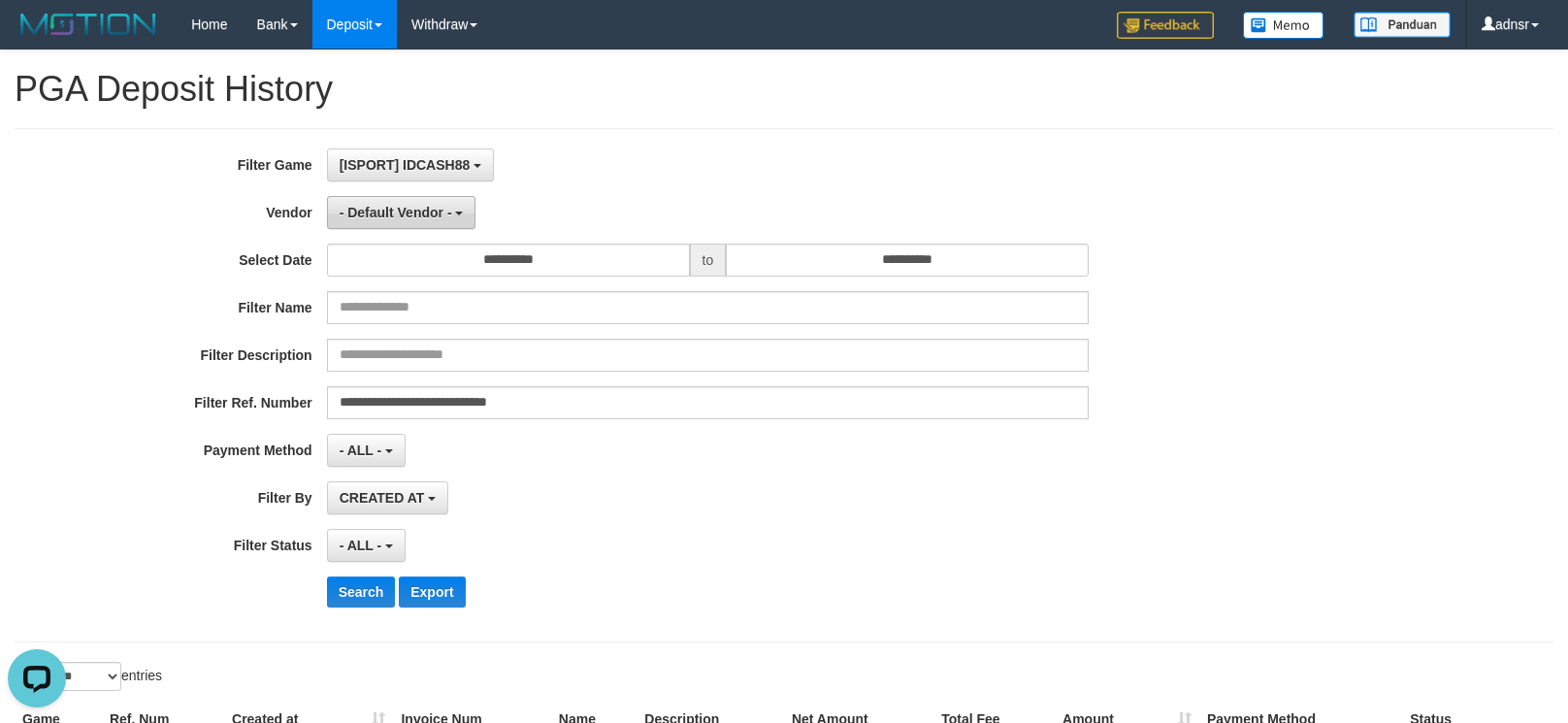 click on "- Default Vendor -" at bounding box center [402, 213] 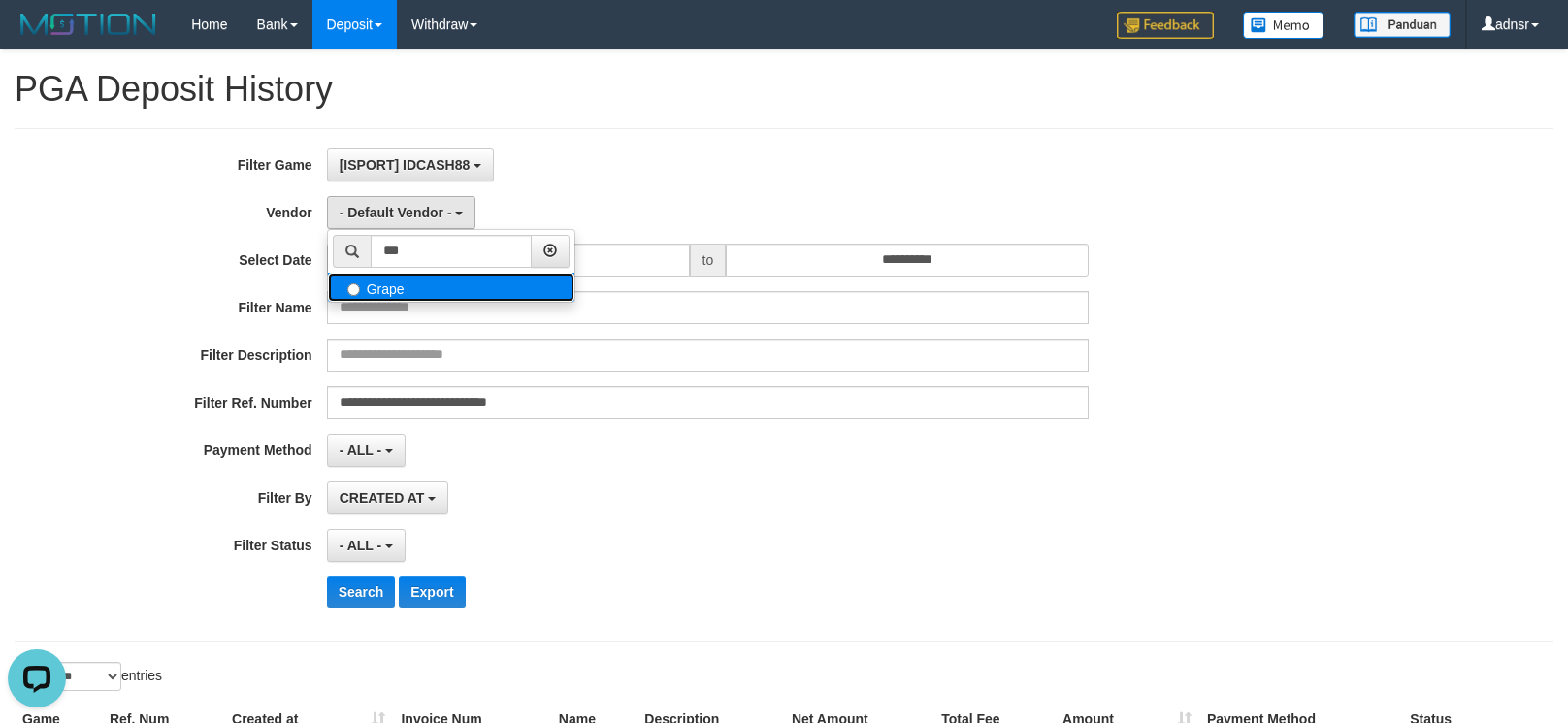 click on "Grape" at bounding box center (451, 287) 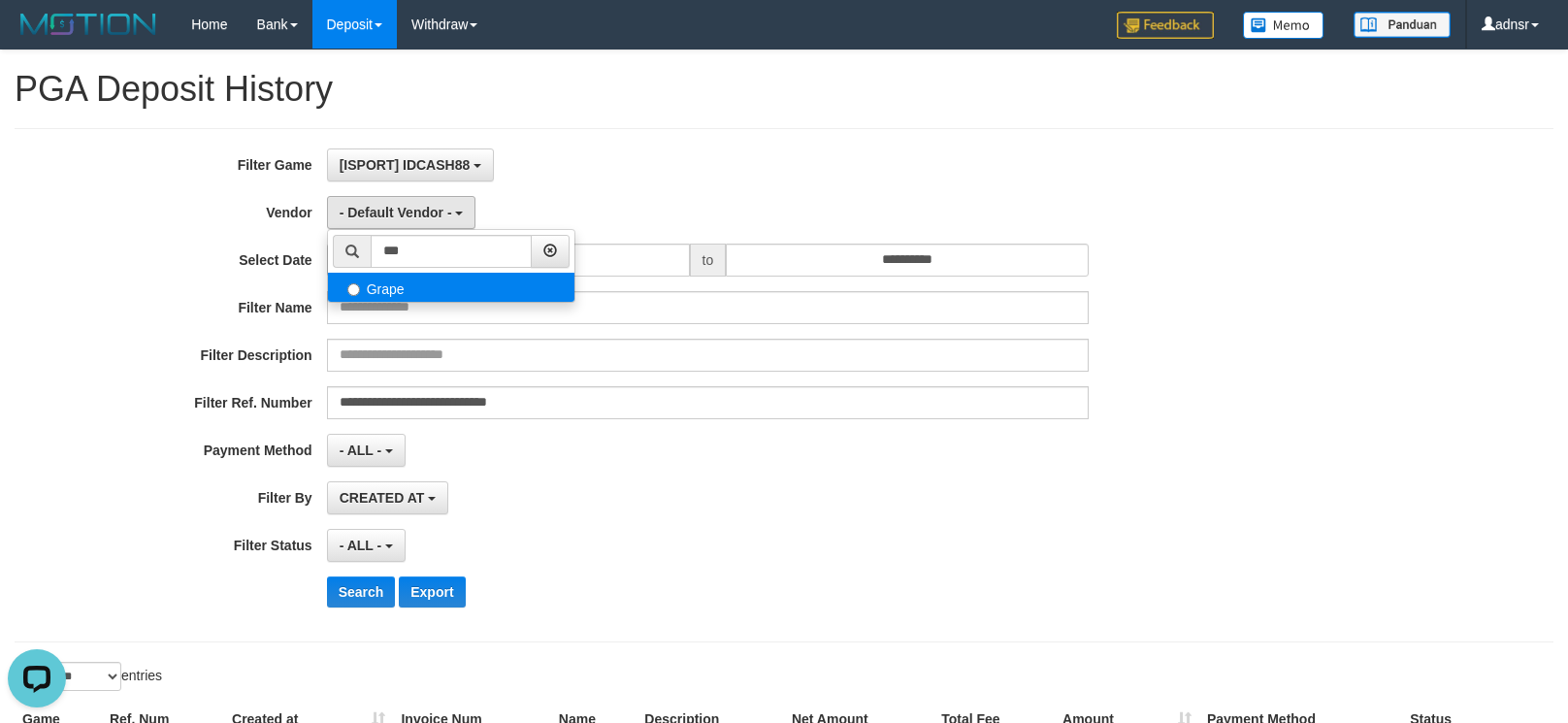 select on "**********" 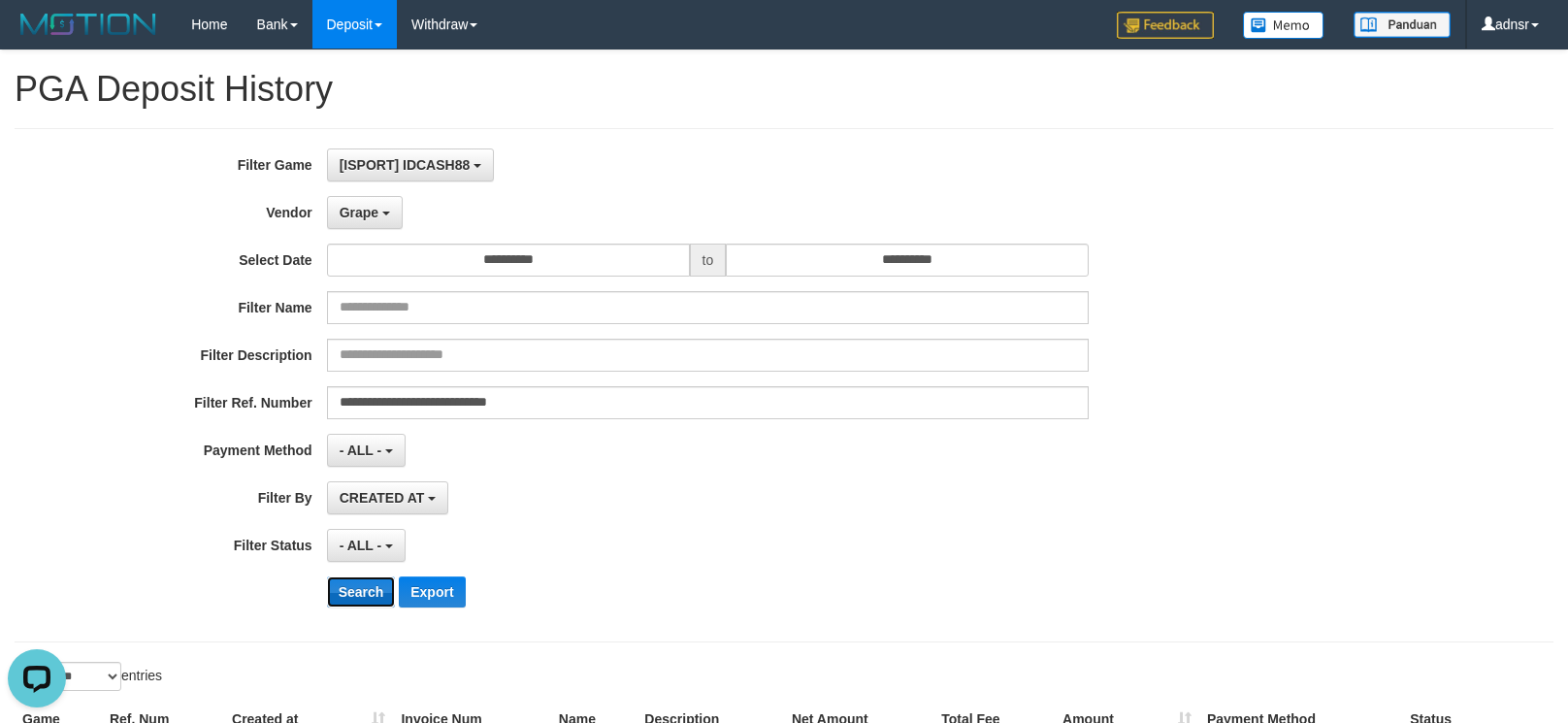 click on "Search" at bounding box center (361, 592) 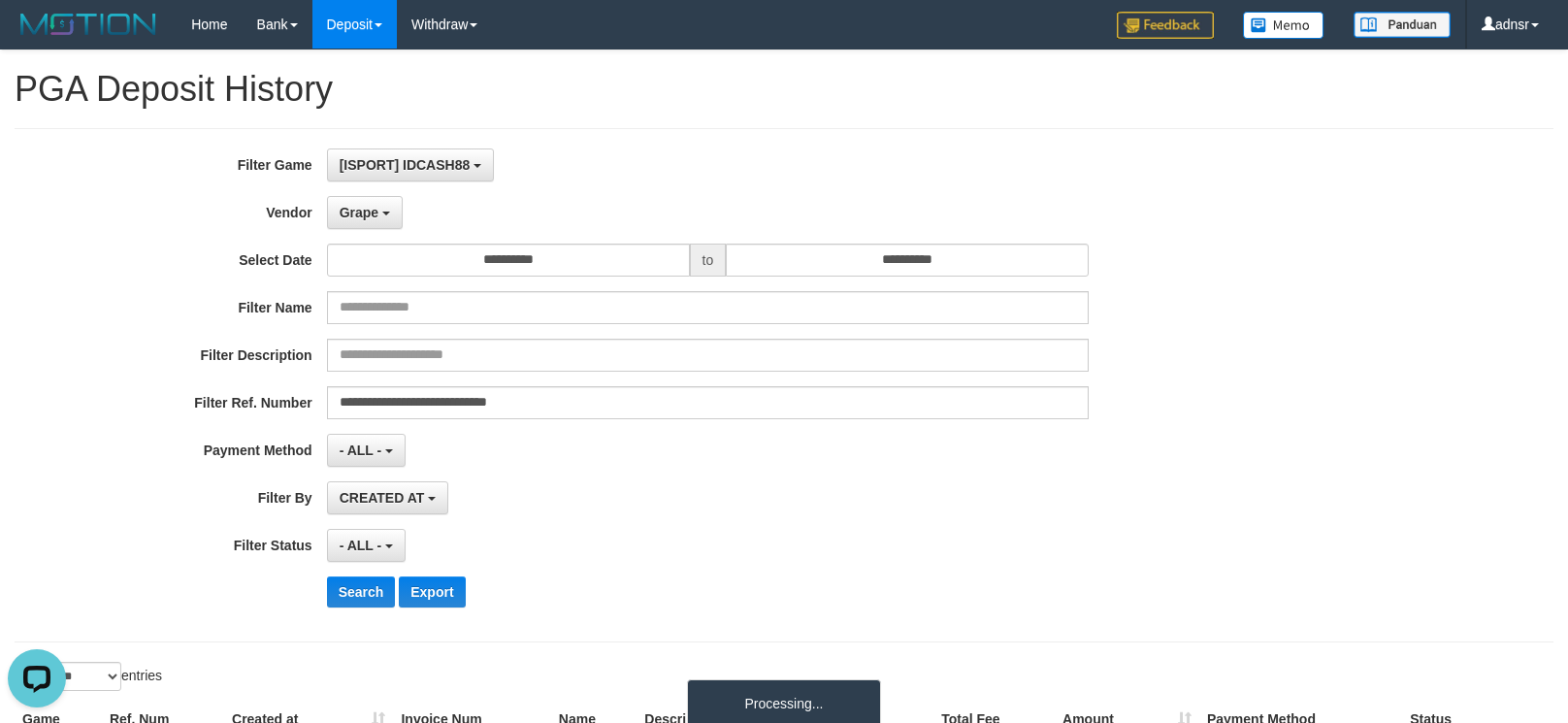 click on "- ALL -    SELECT ALL  - ALL -  SELECT STATUS
PENDING/UNPAID
PAID
CANCELED
EXPIRED" at bounding box center [708, 545] 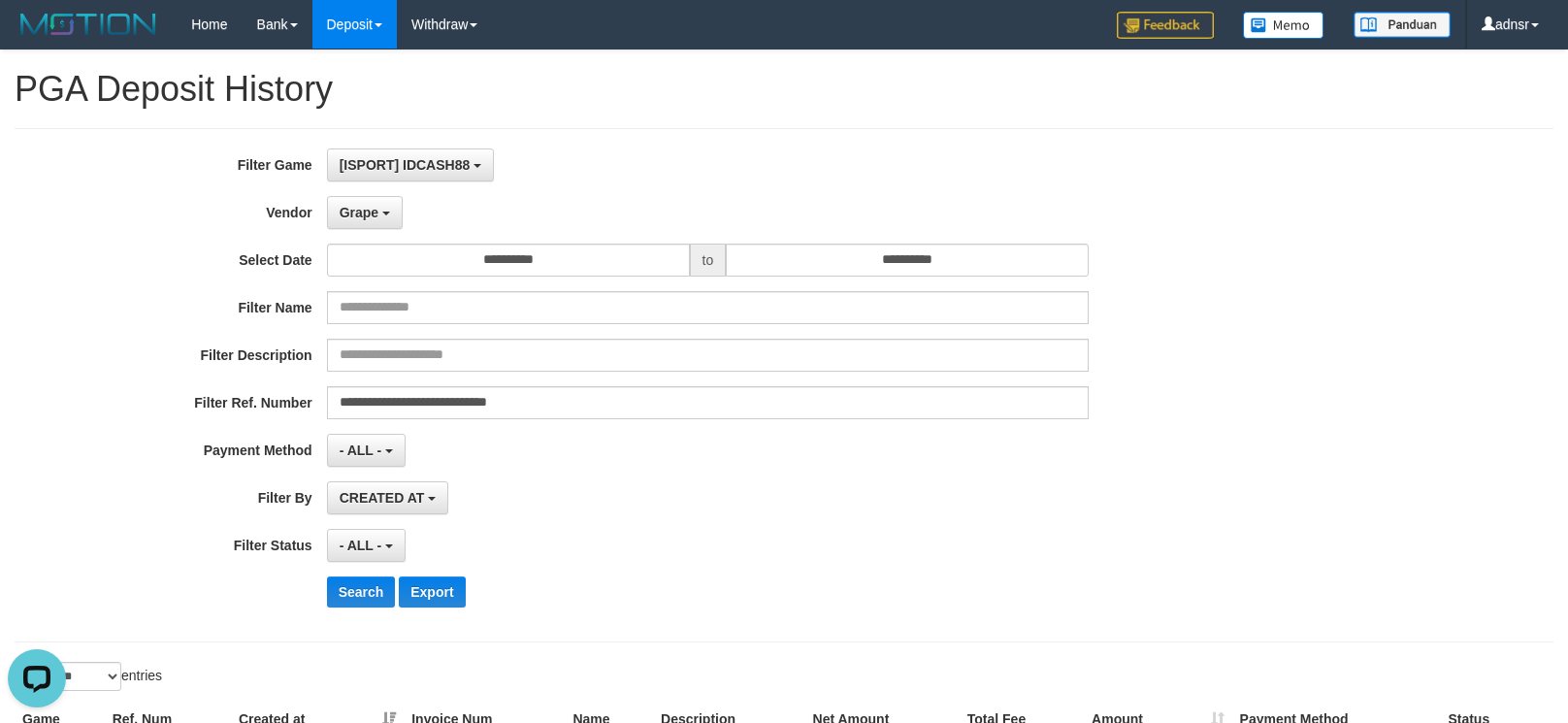 click on "CREATED AT
PAID AT
CREATED AT" at bounding box center (708, 498) 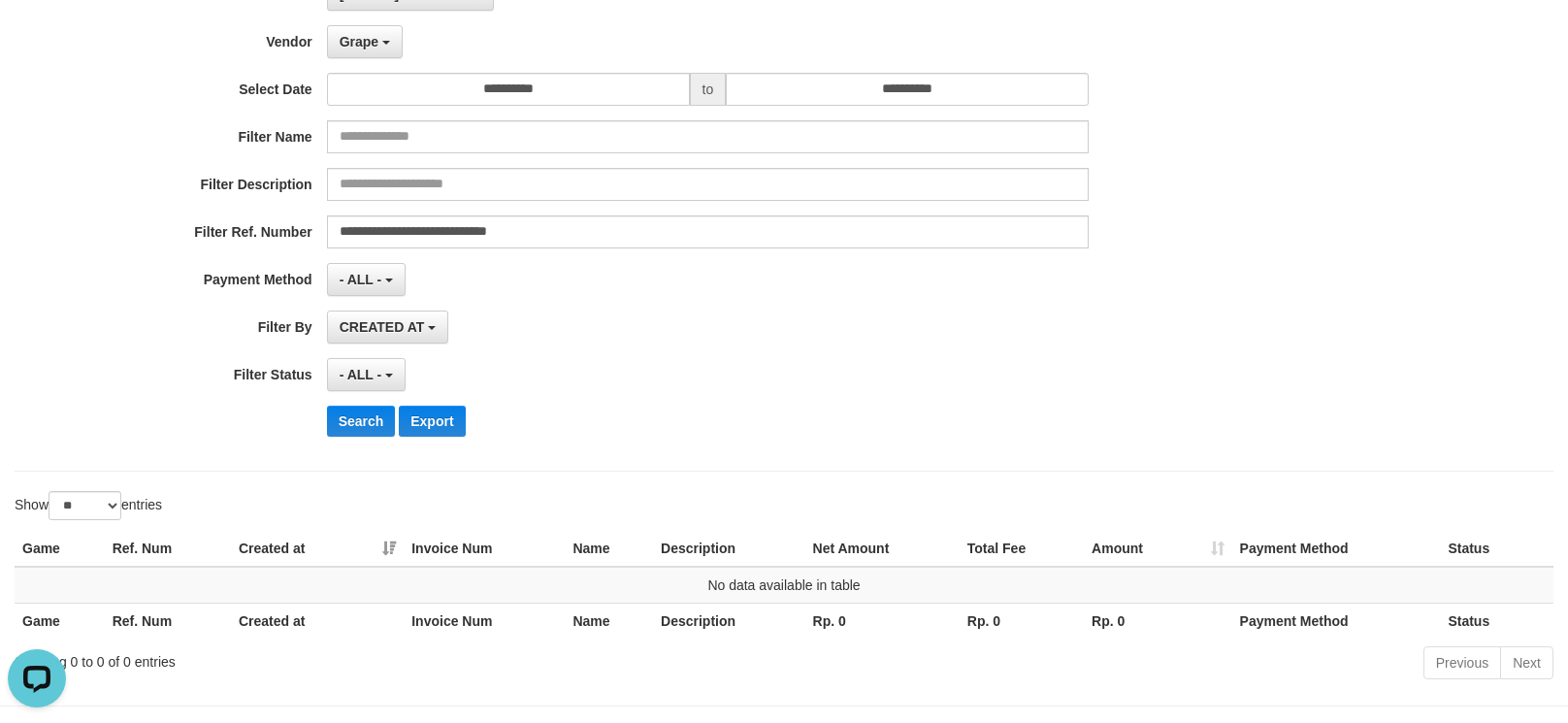 scroll, scrollTop: 0, scrollLeft: 0, axis: both 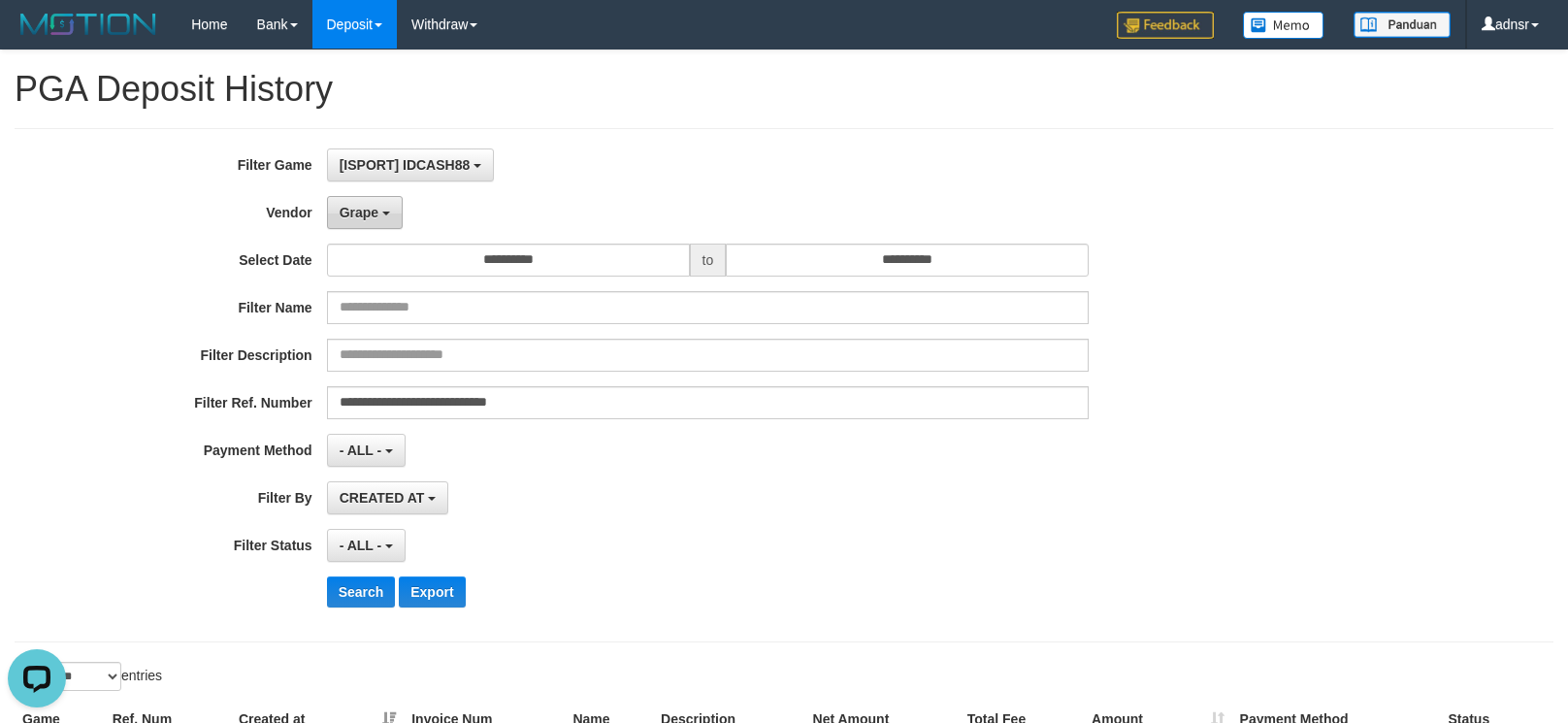 drag, startPoint x: 391, startPoint y: 208, endPoint x: 422, endPoint y: 210, distance: 31.06445 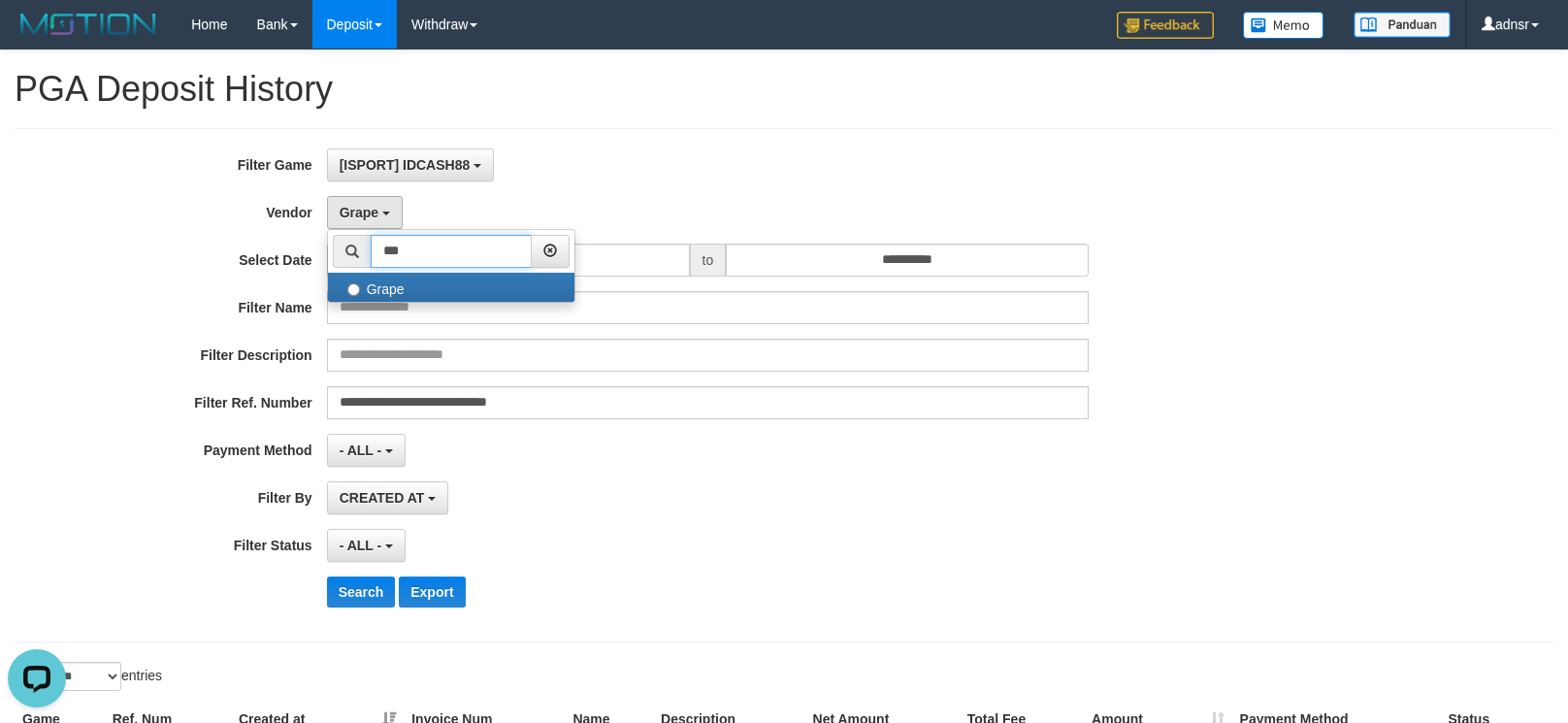 click on "***" at bounding box center [451, 251] 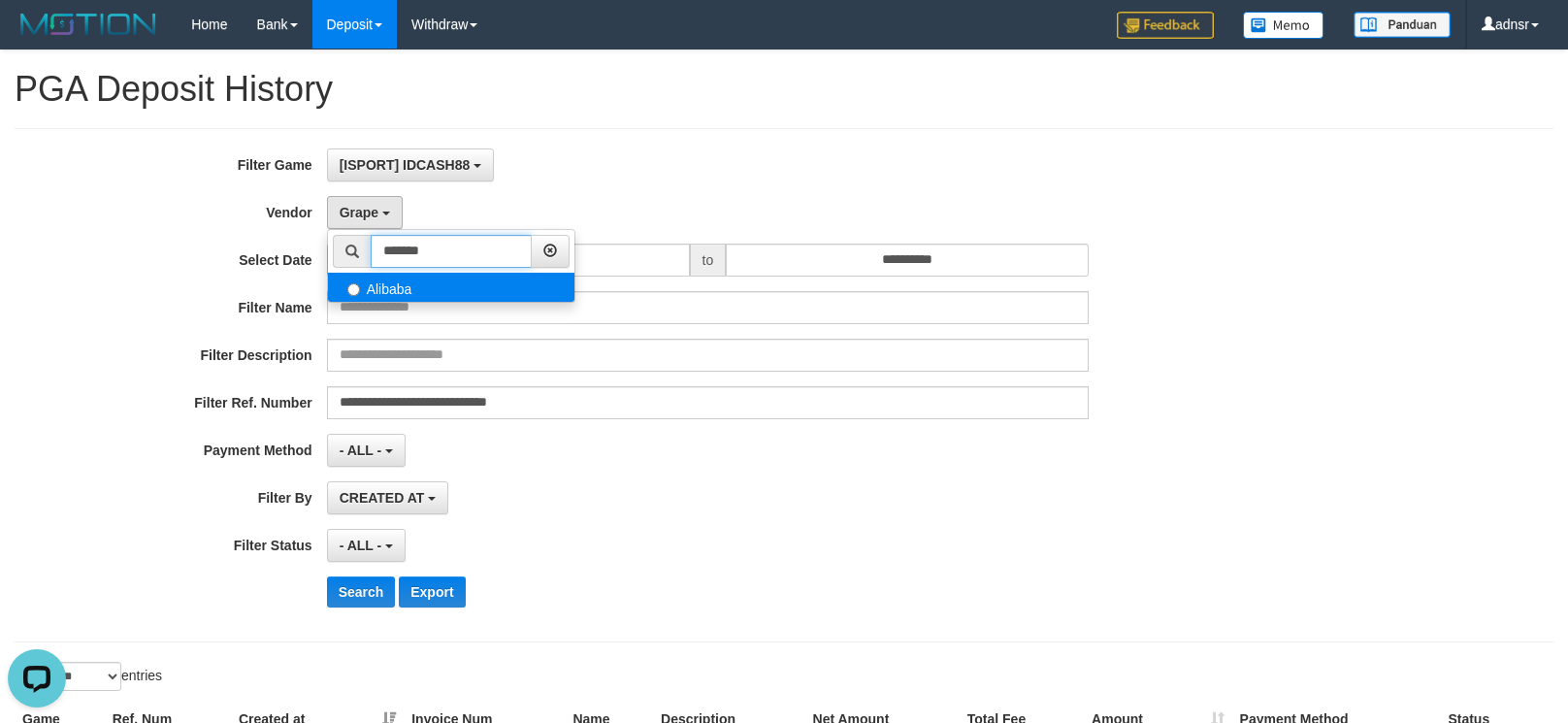 type on "*******" 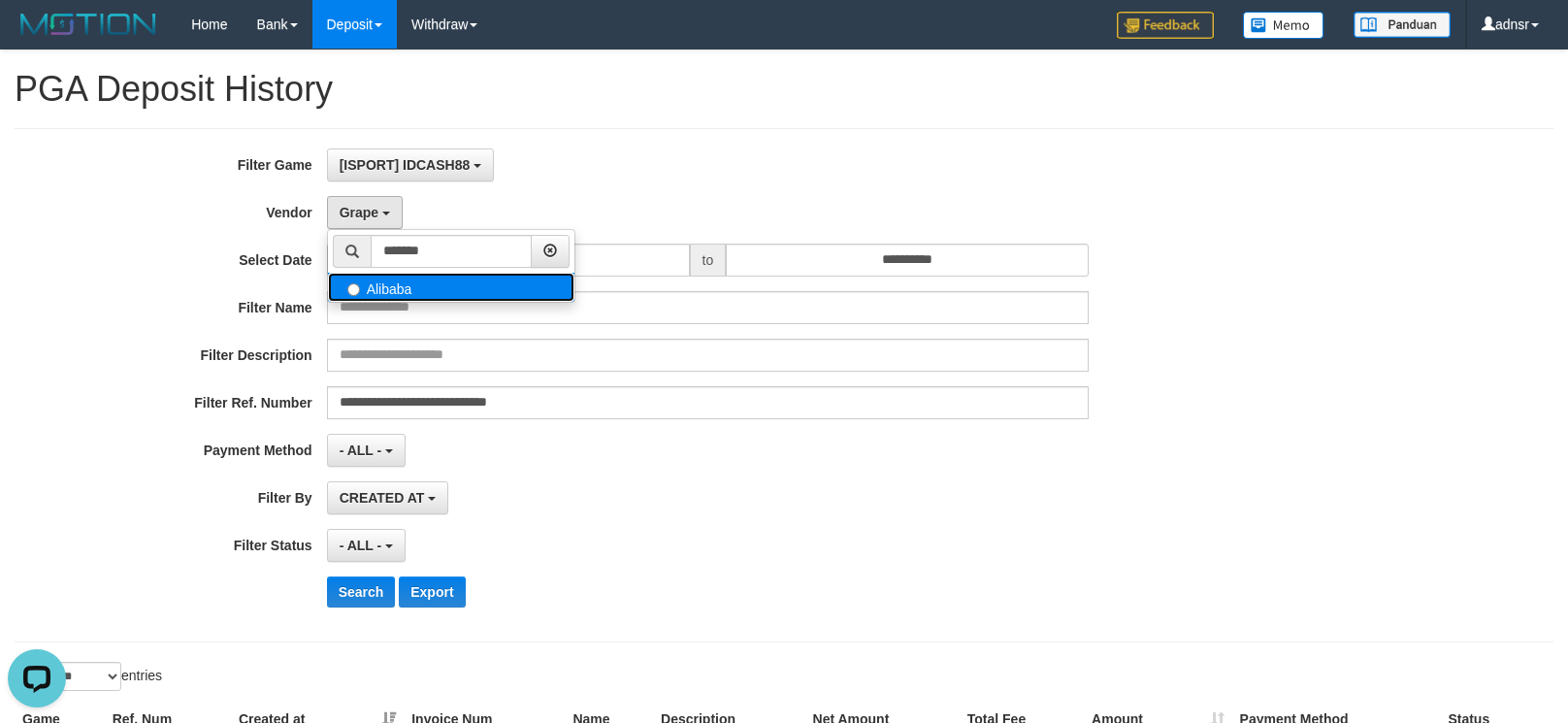 click on "Alibaba" at bounding box center [451, 287] 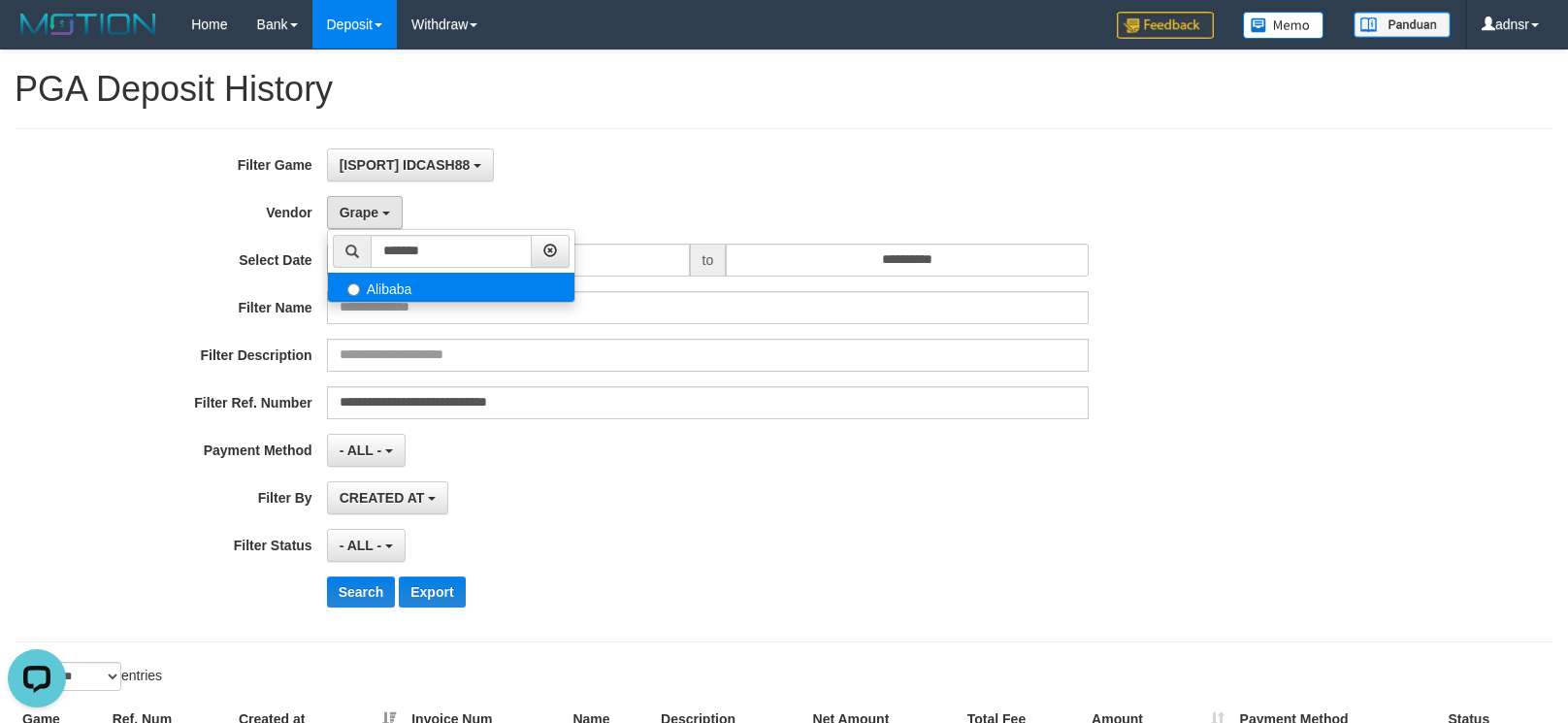 select on "**********" 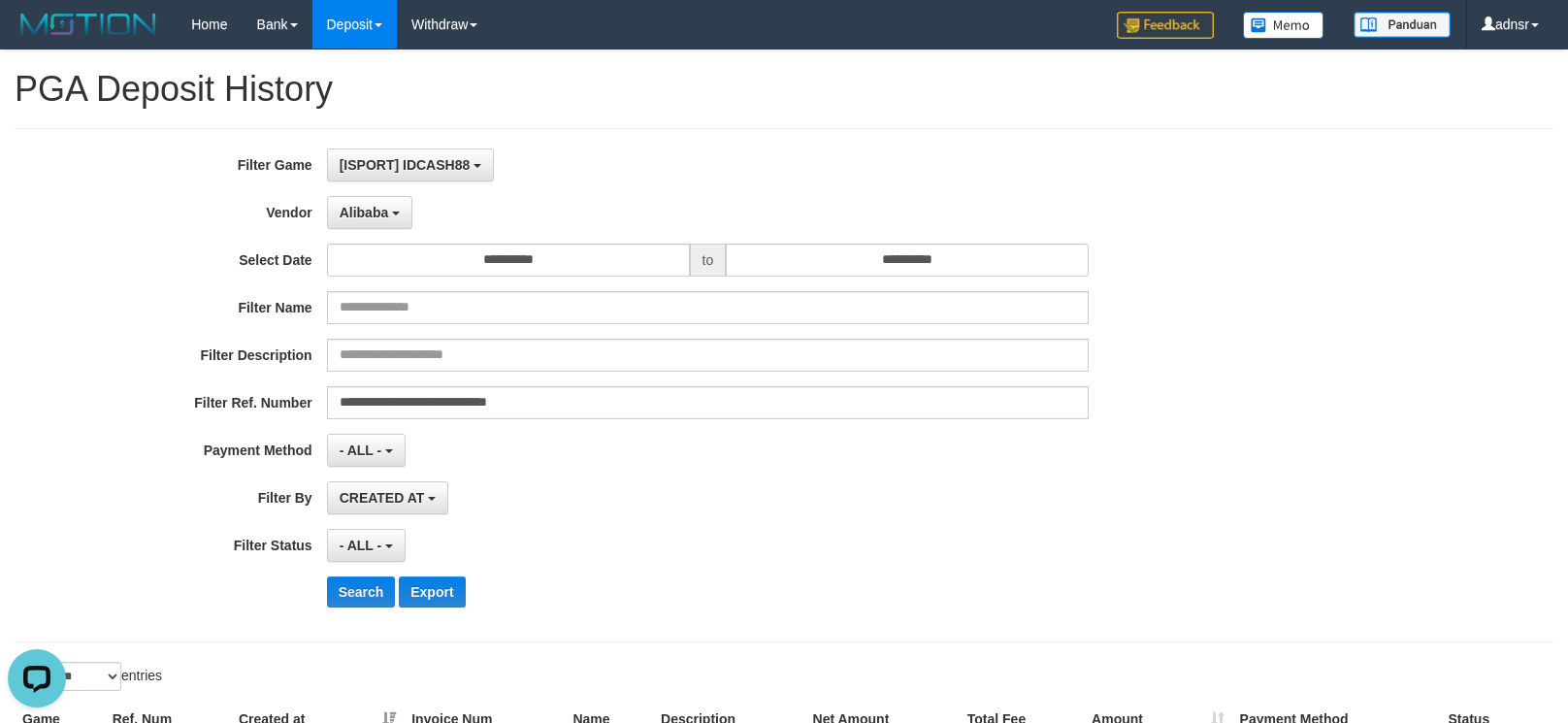 drag, startPoint x: 357, startPoint y: 615, endPoint x: 367, endPoint y: 603, distance: 15.6205 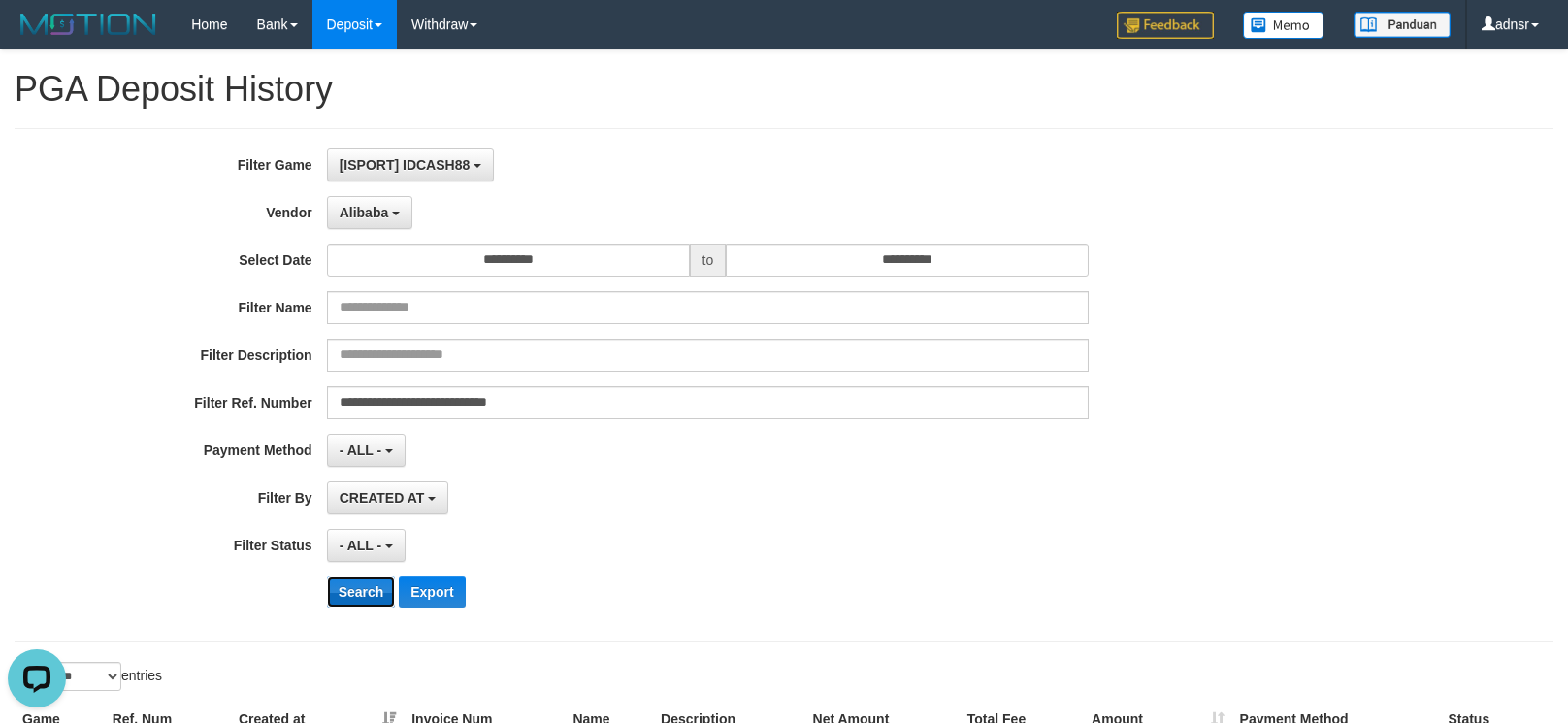 click on "Search" at bounding box center (361, 592) 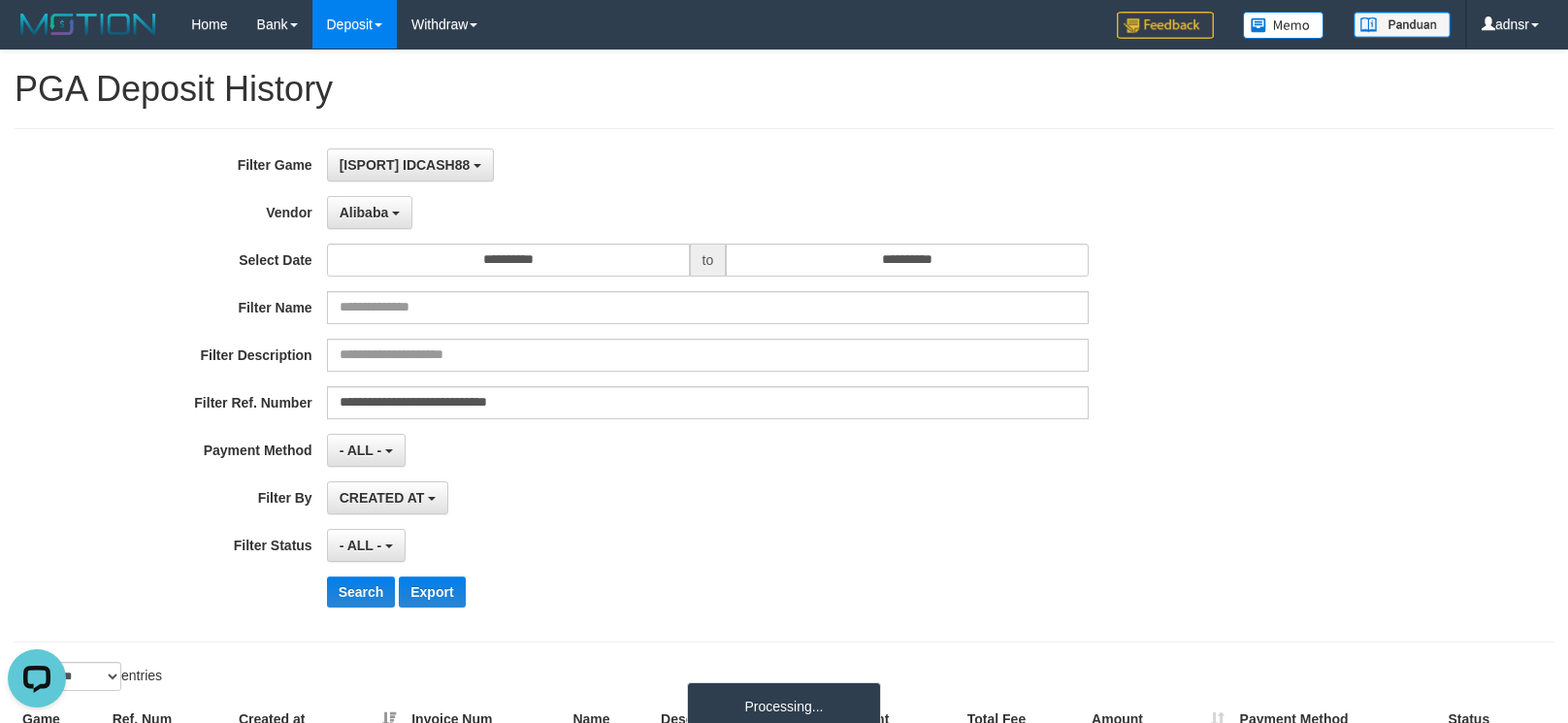 click on "- ALL -    SELECT ALL  - ALL -  SELECT STATUS
PENDING/UNPAID
PAID
CANCELED
EXPIRED" at bounding box center [708, 545] 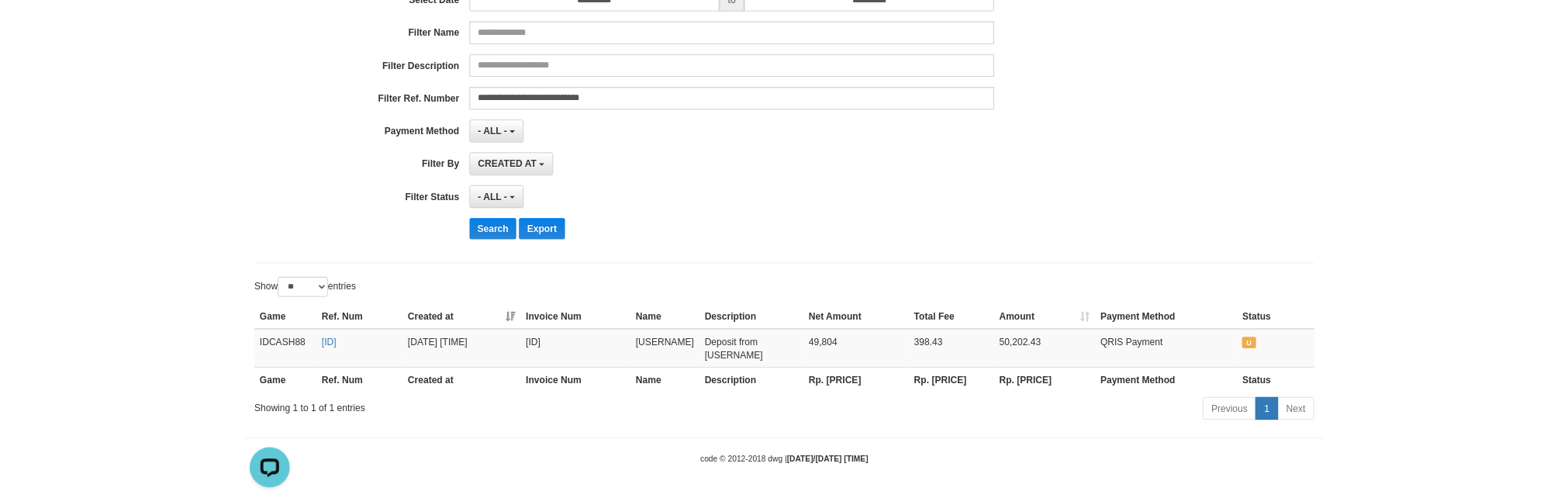 scroll, scrollTop: 209, scrollLeft: 0, axis: vertical 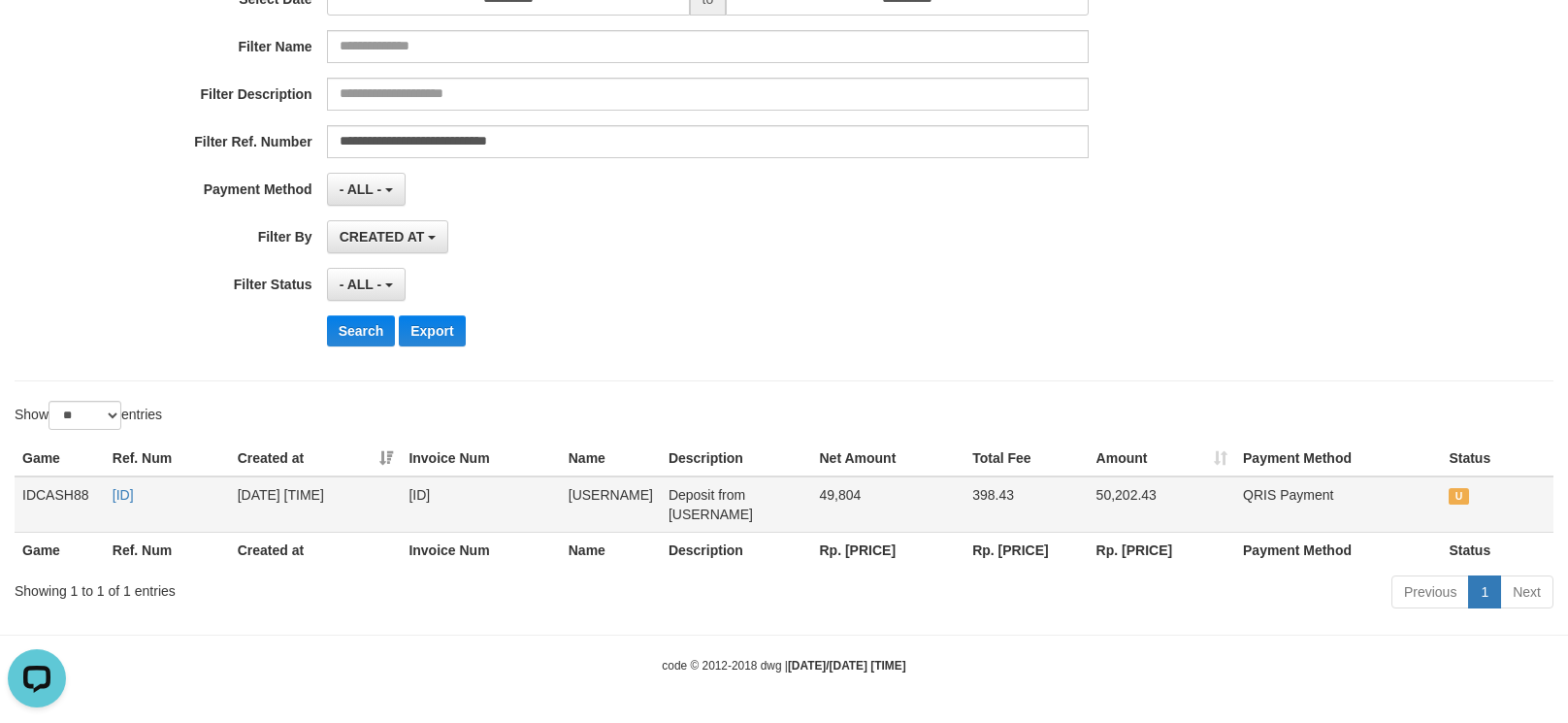 click on "[ID]" at bounding box center (167, 505) 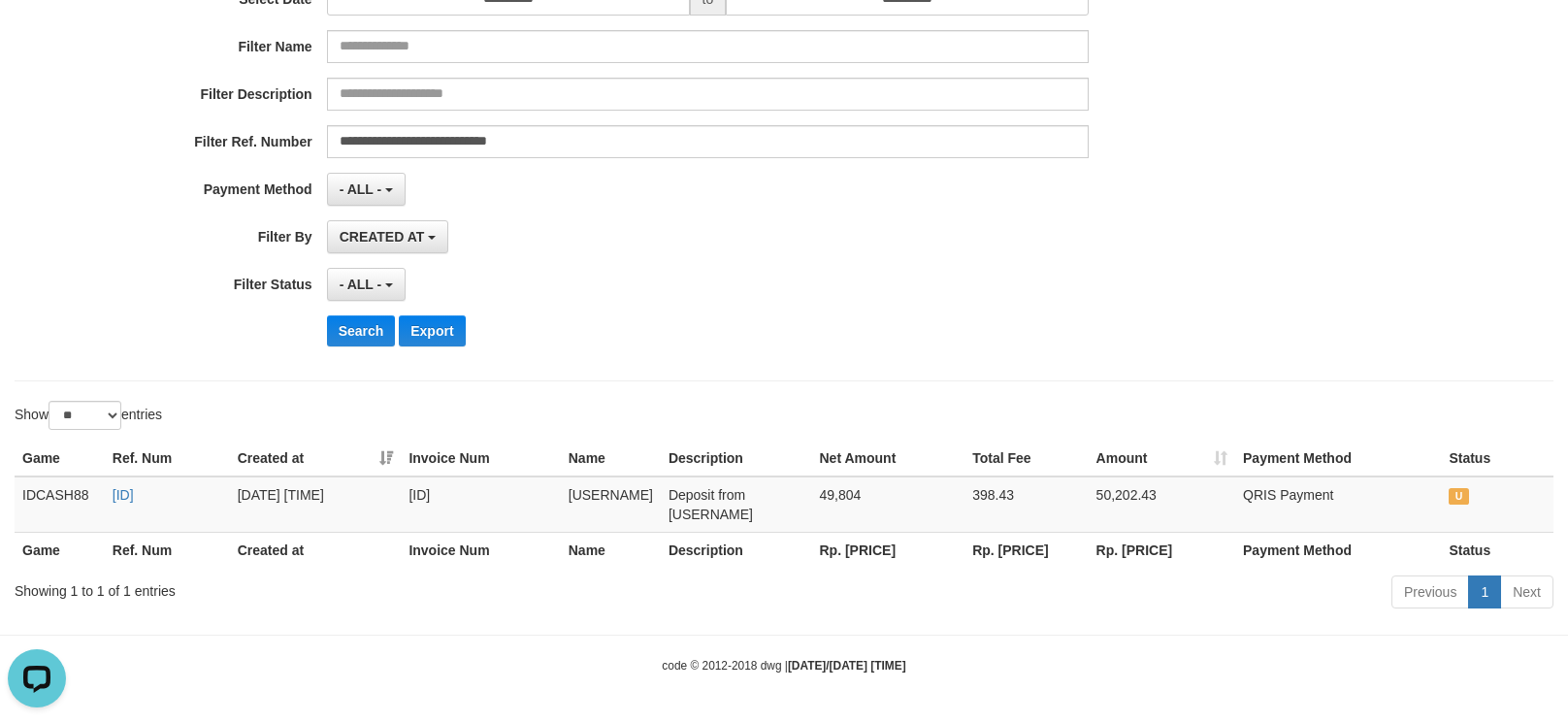 drag, startPoint x: 265, startPoint y: 706, endPoint x: 300, endPoint y: 689, distance: 38.910153 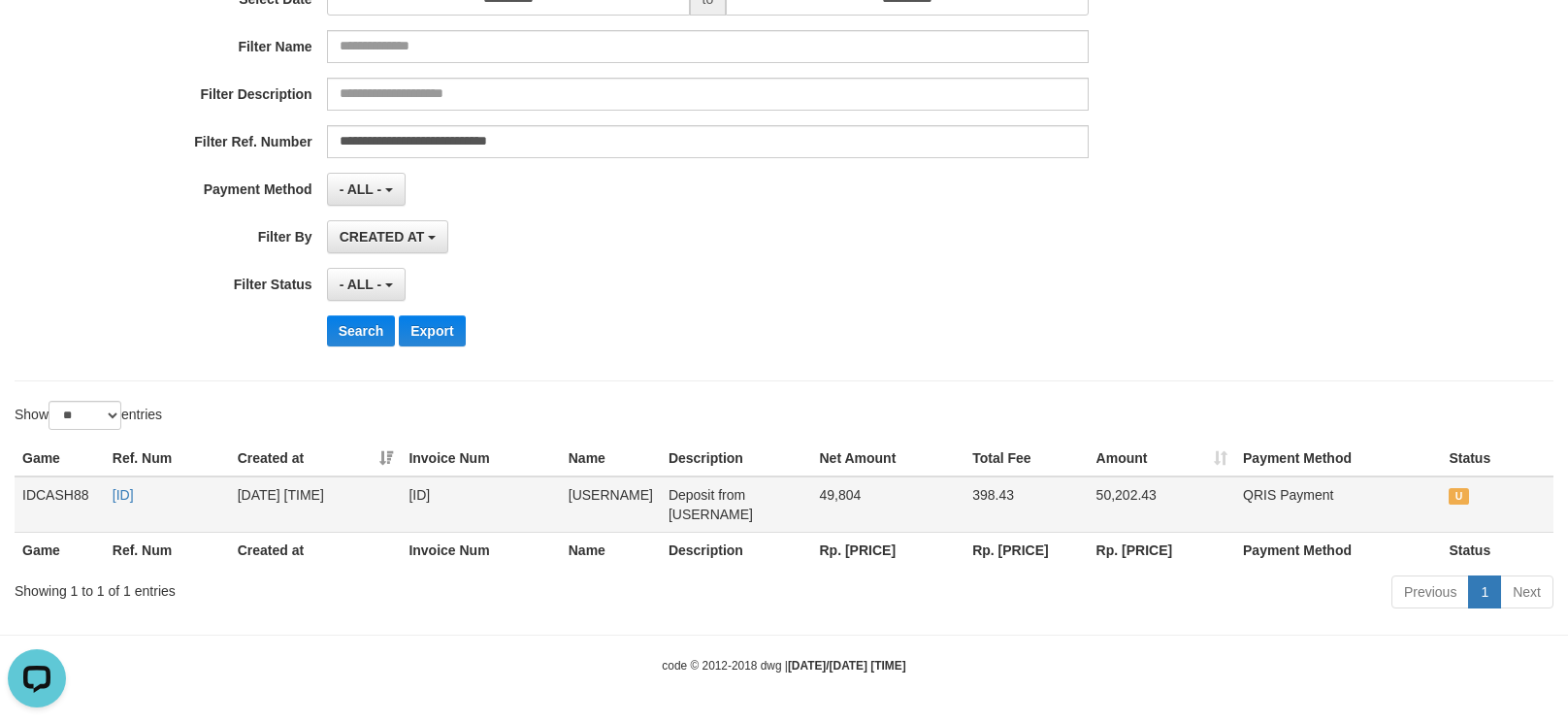 click on "Deposit from [USERNAME]" at bounding box center [736, 505] 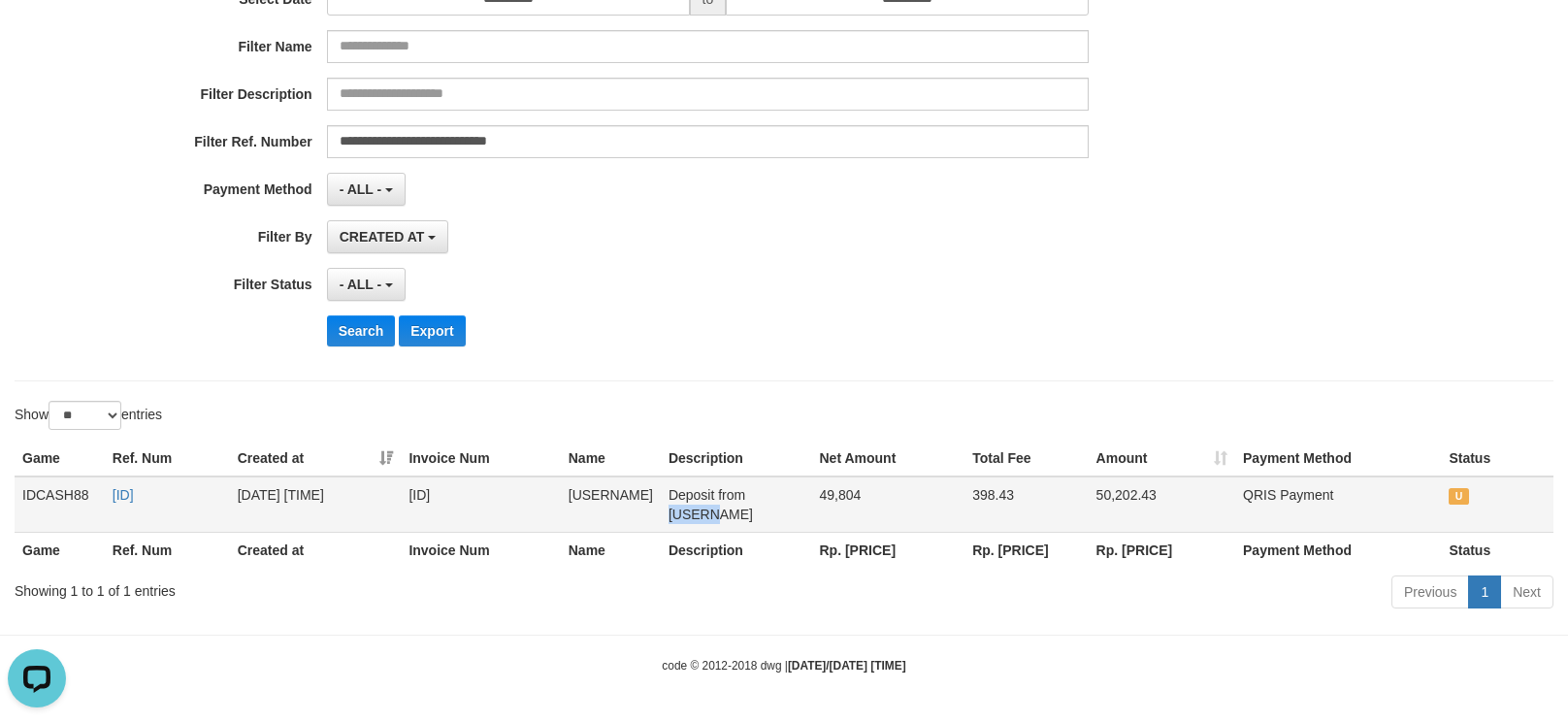click on "Deposit from [USERNAME]" at bounding box center [736, 505] 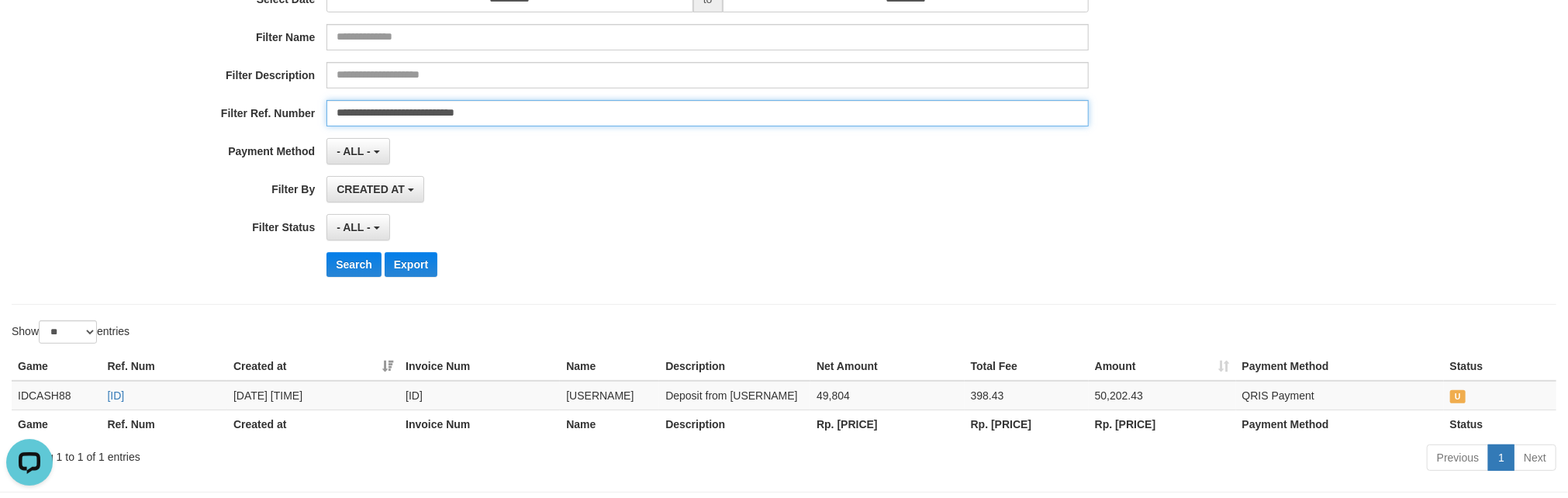 click on "**********" at bounding box center [707, 113] 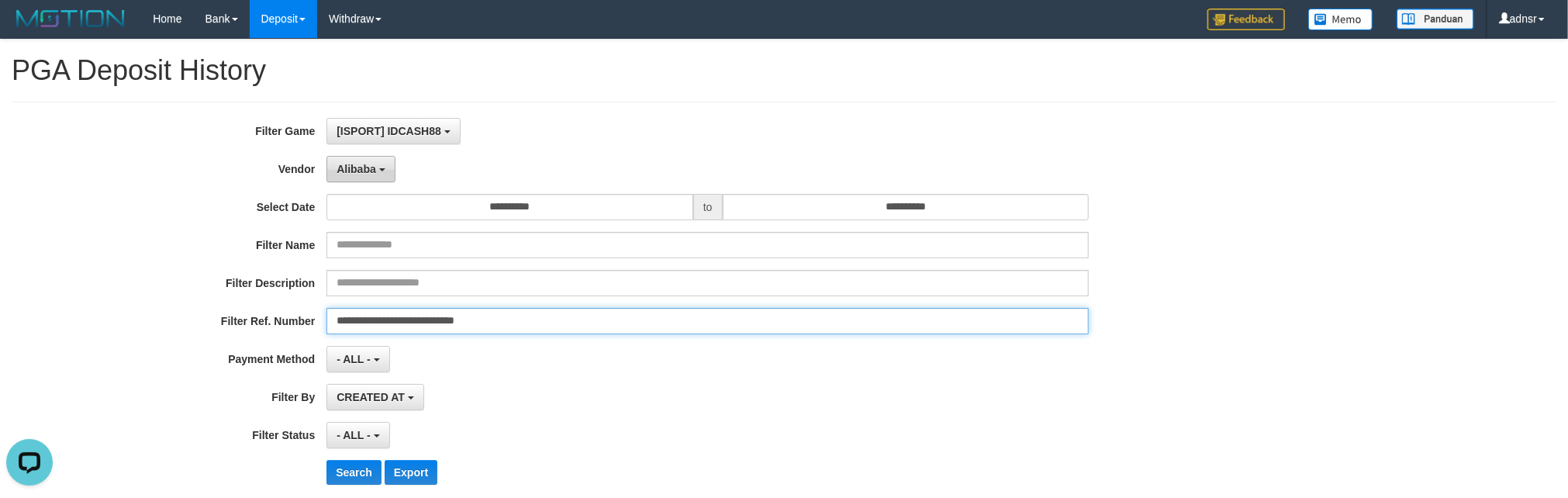 scroll, scrollTop: 0, scrollLeft: 0, axis: both 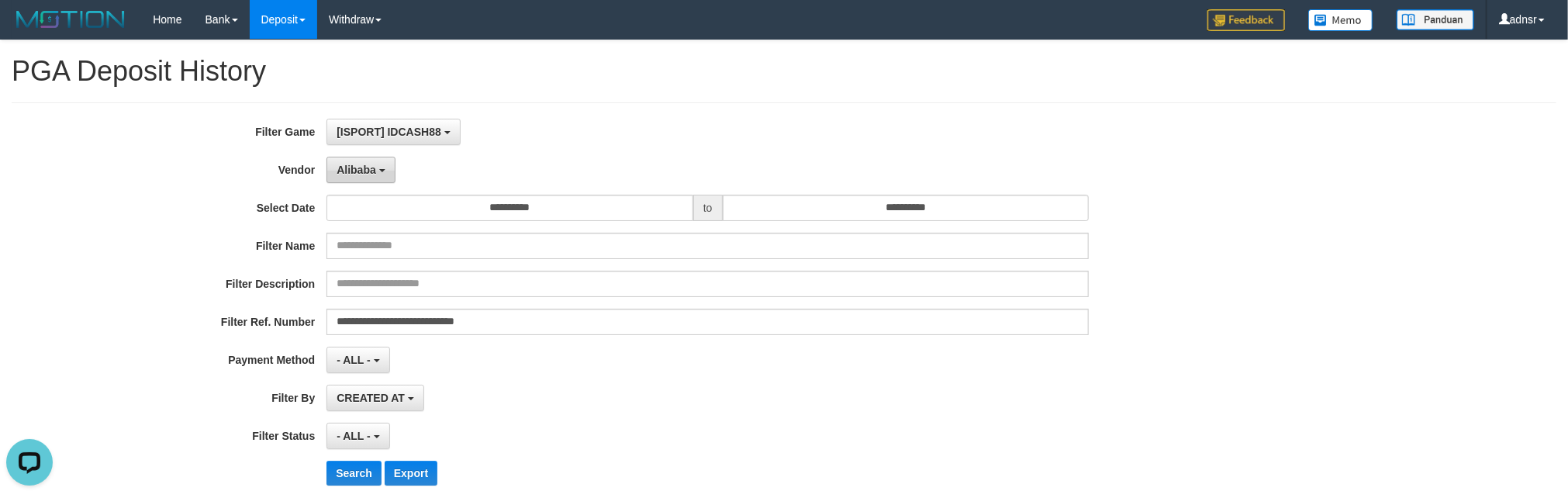 click on "Alibaba" at bounding box center [361, 170] 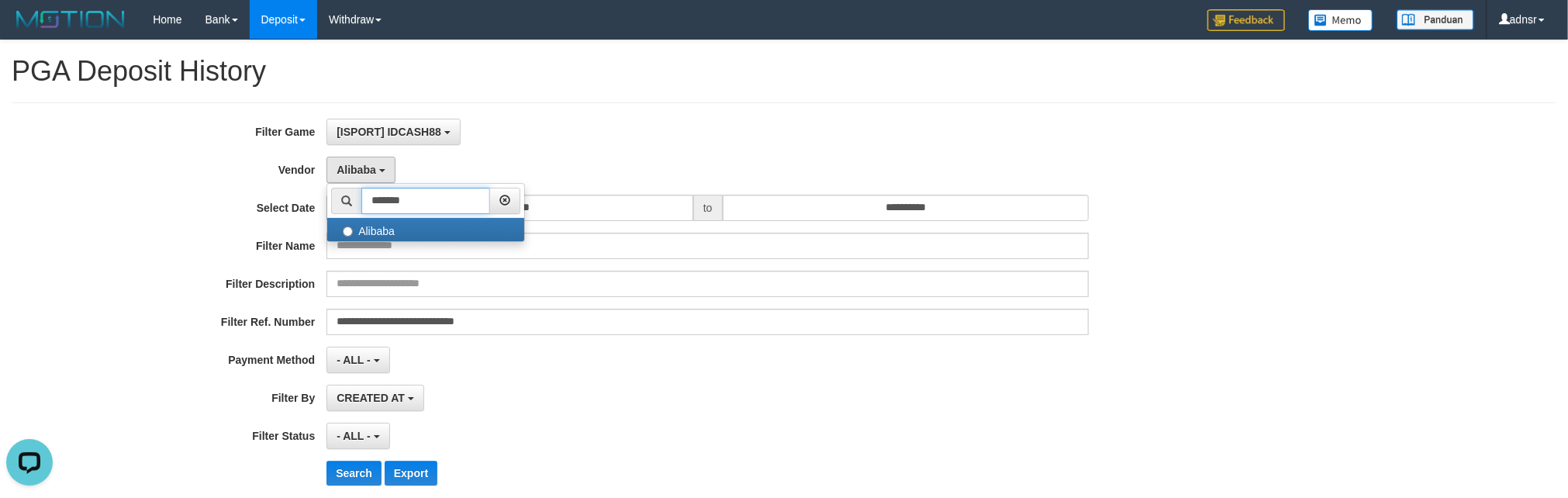 click on "*******" at bounding box center (426, 201) 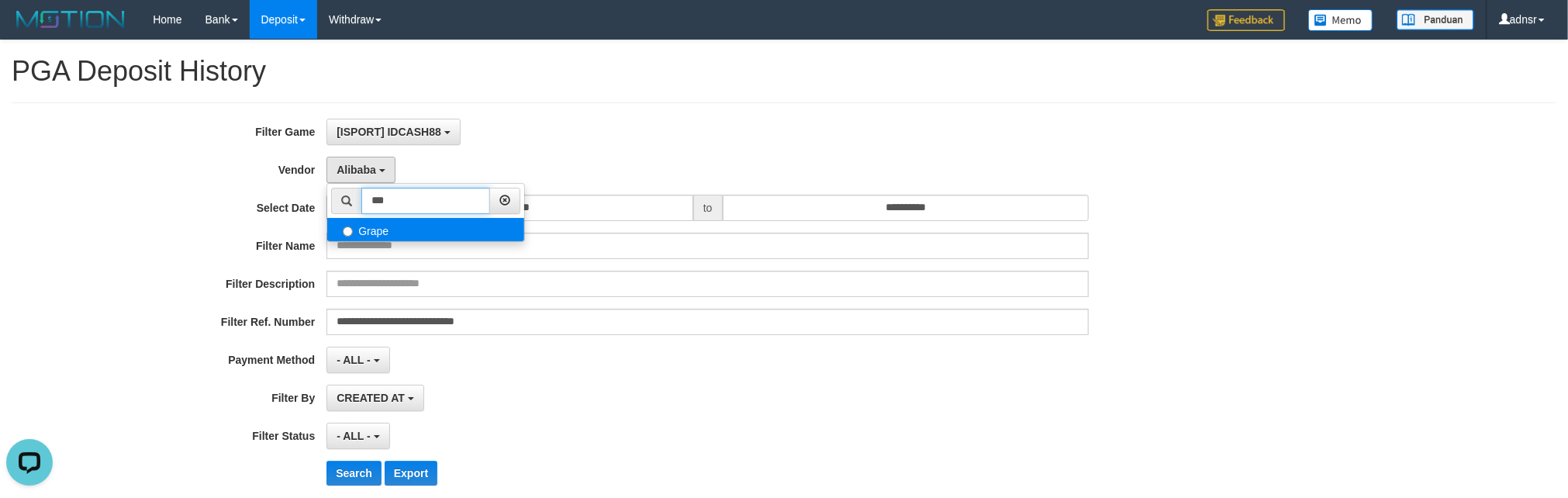 type on "***" 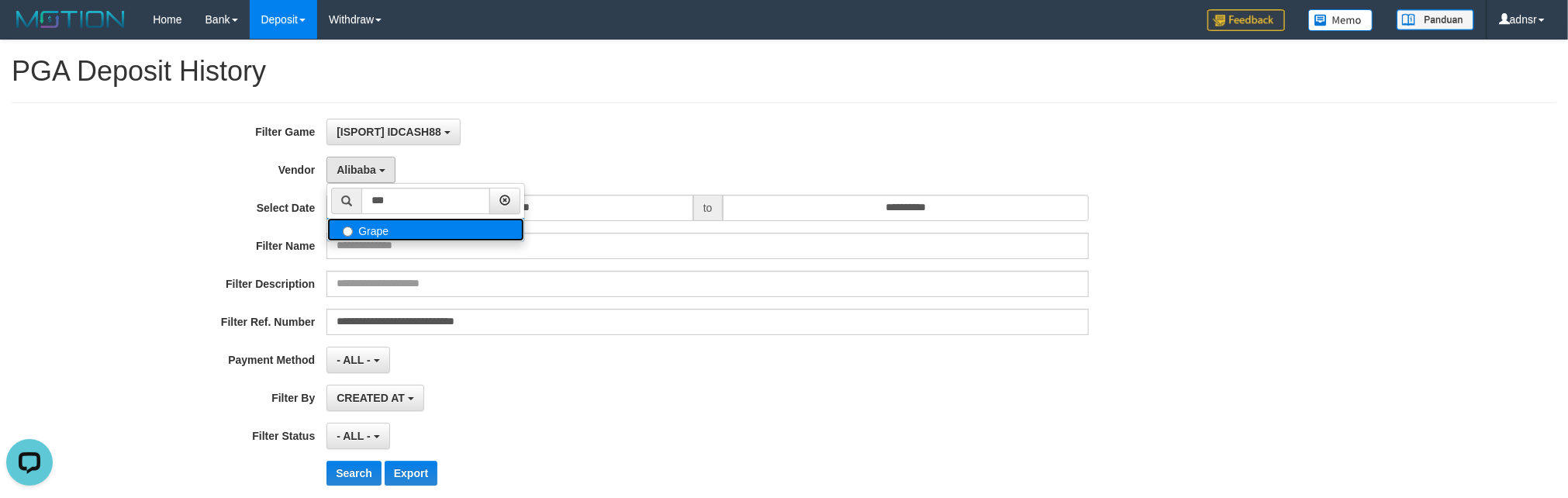 click on "Grape" at bounding box center (426, 230) 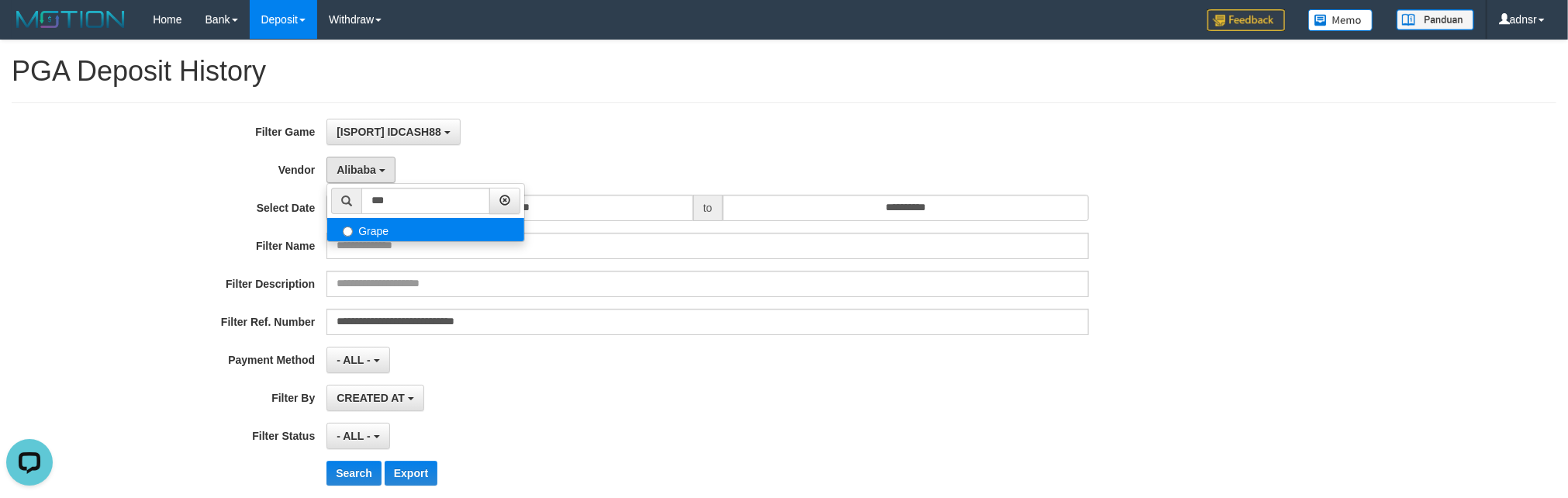 select on "**********" 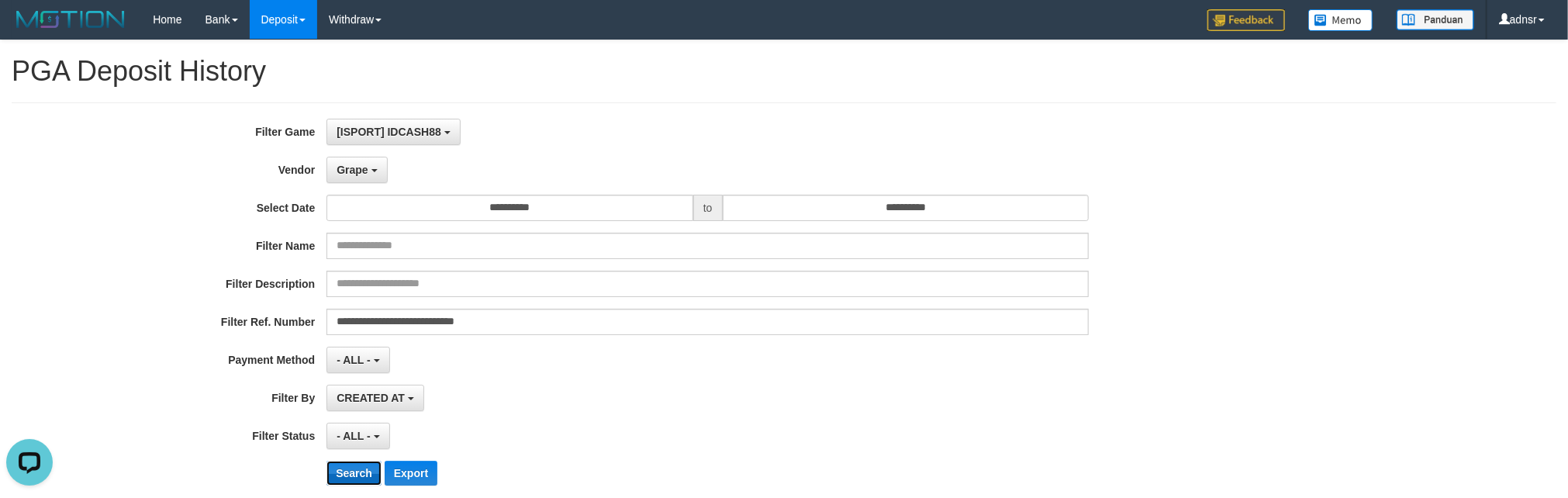 click on "Search" at bounding box center (354, 473) 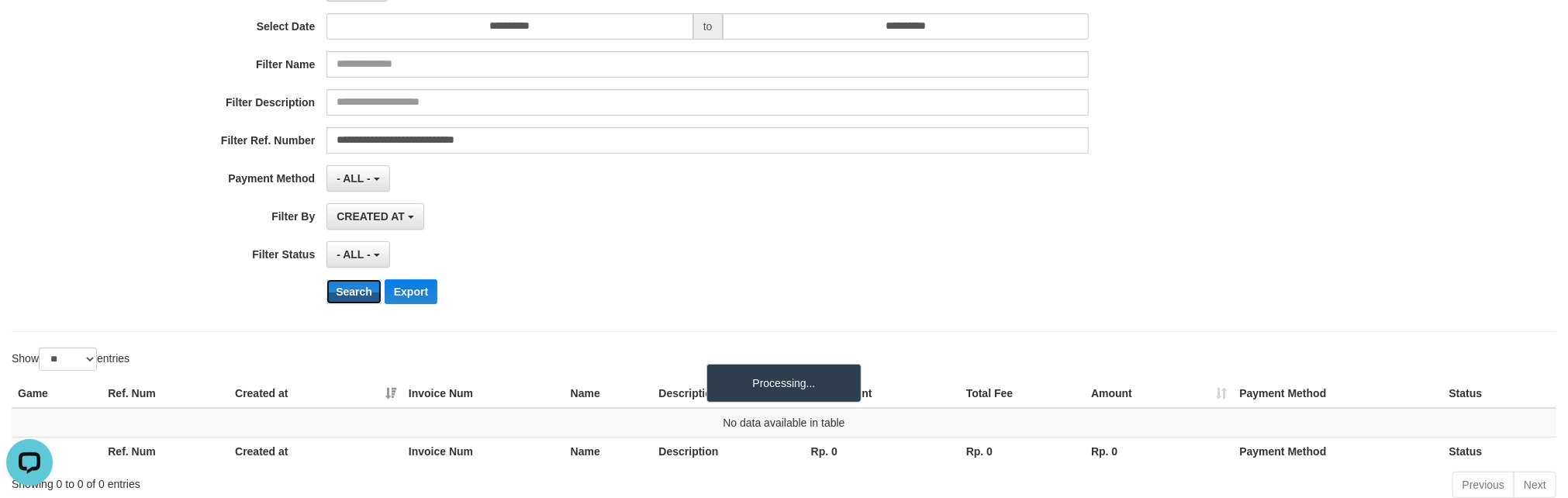 scroll, scrollTop: 206, scrollLeft: 0, axis: vertical 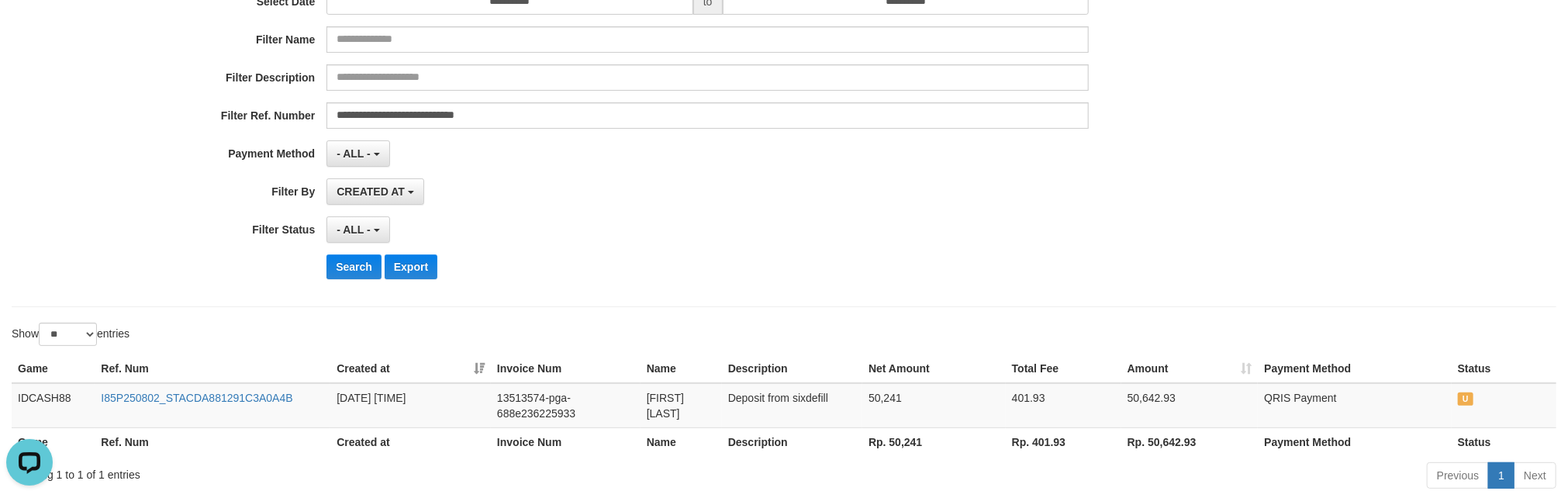 click on "**********" at bounding box center [784, 102] 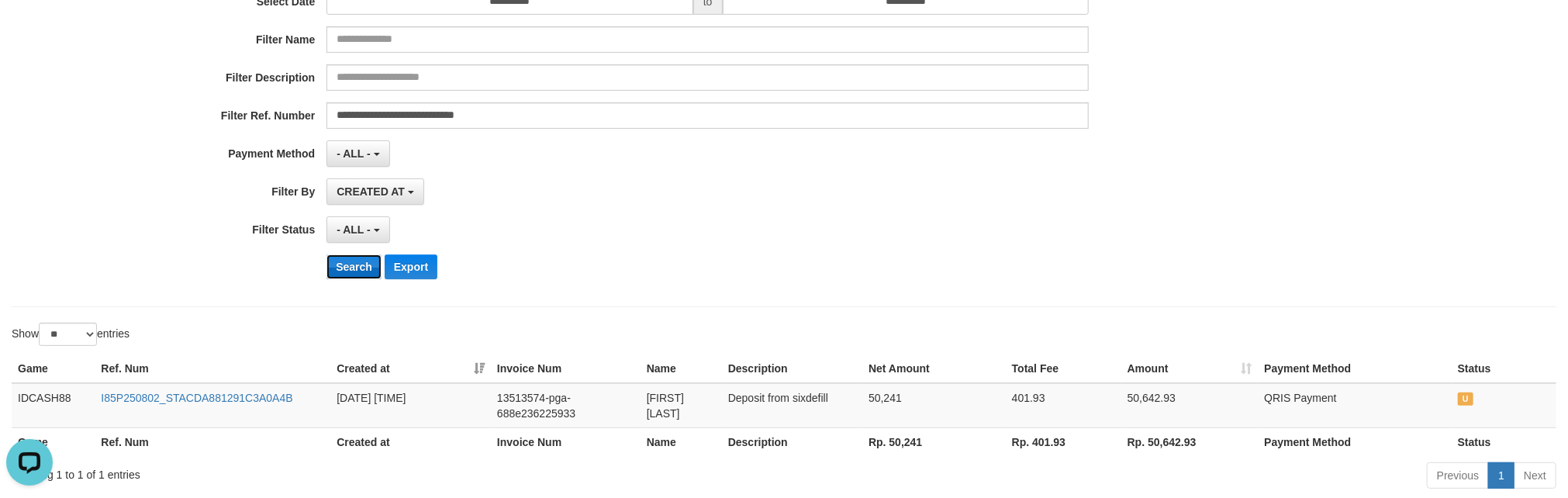 click on "Search" at bounding box center (354, 267) 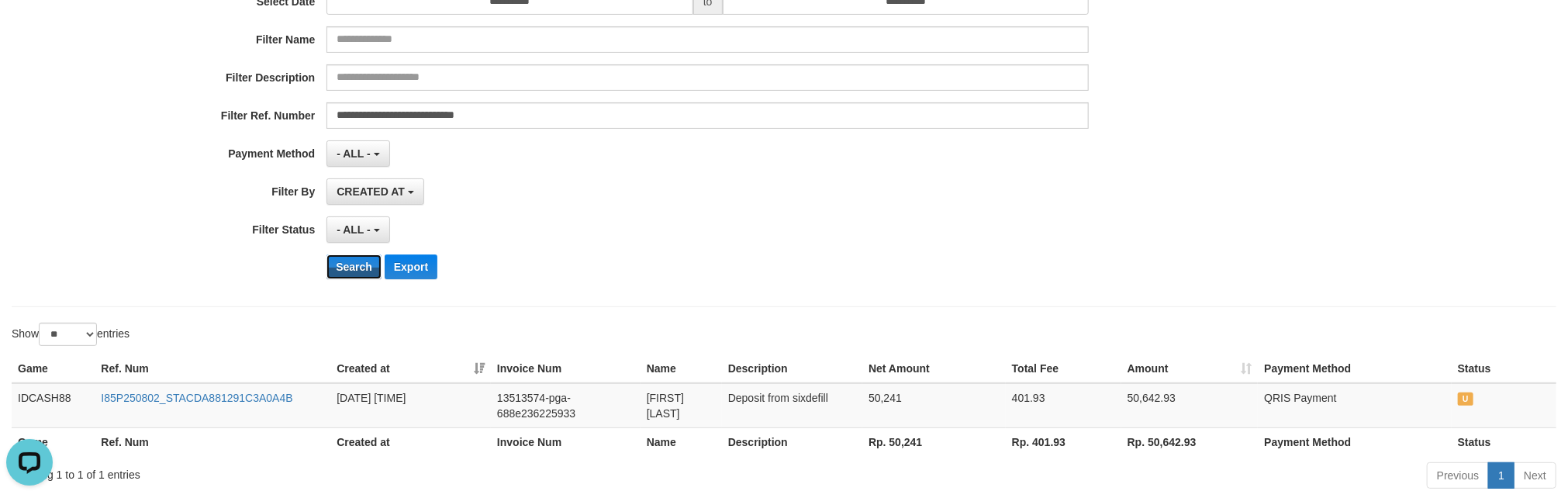 type 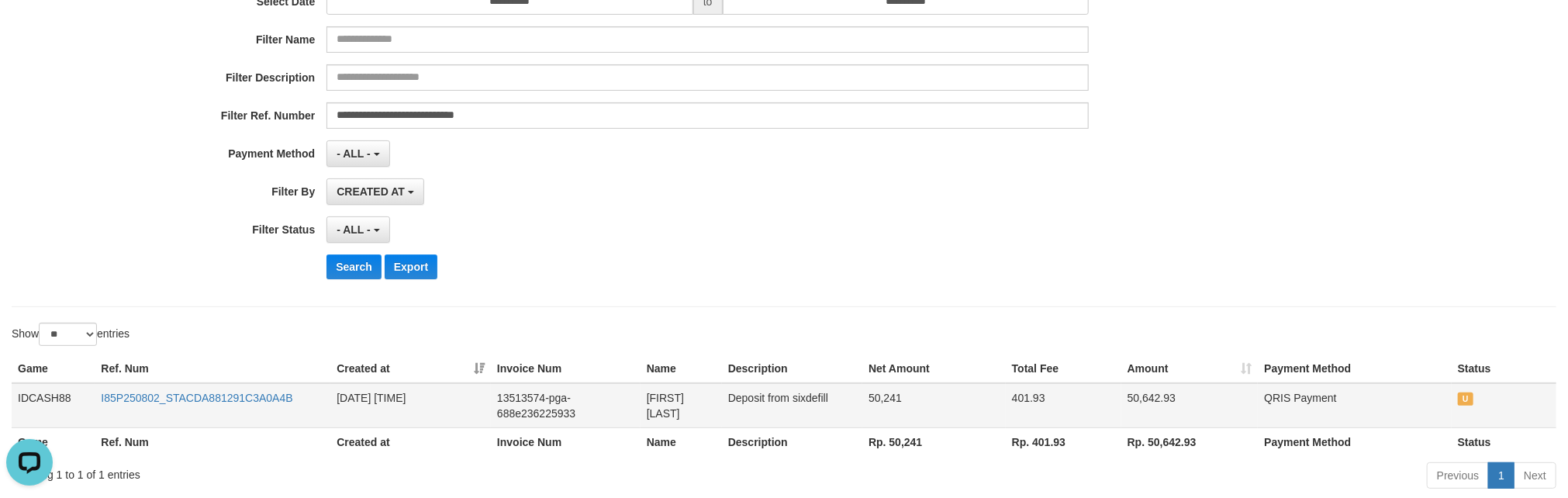 click on "I85P250802_STACDA881291C3A0A4B" at bounding box center [212, 406] 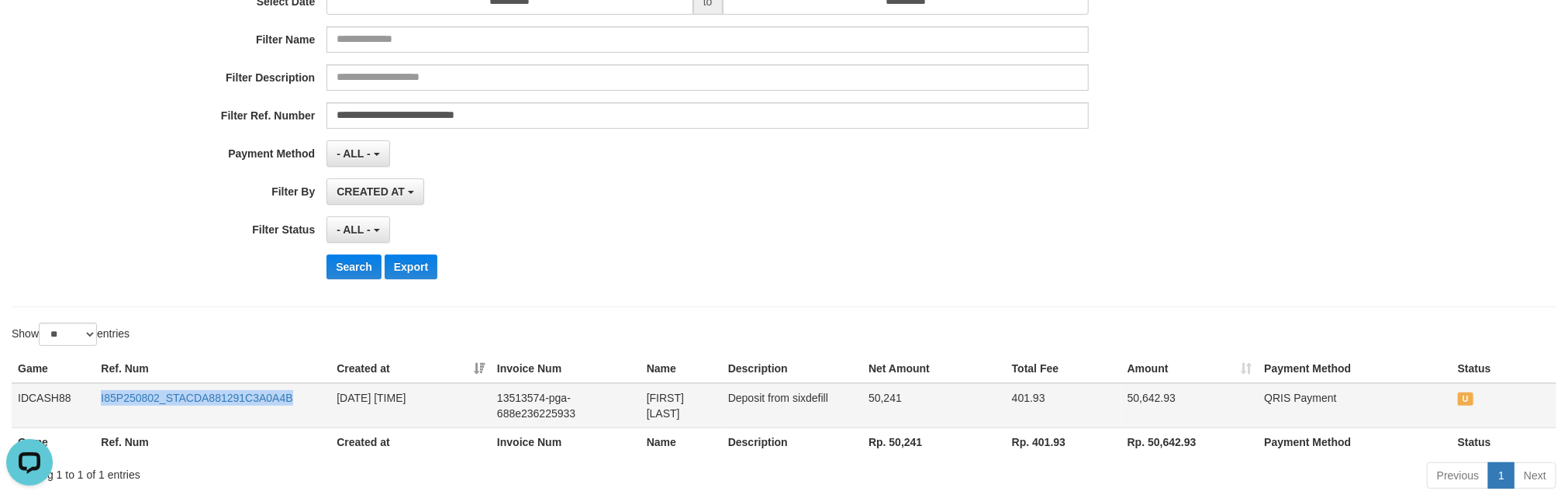 click on "I85P250802_STACDA881291C3A0A4B" at bounding box center [212, 406] 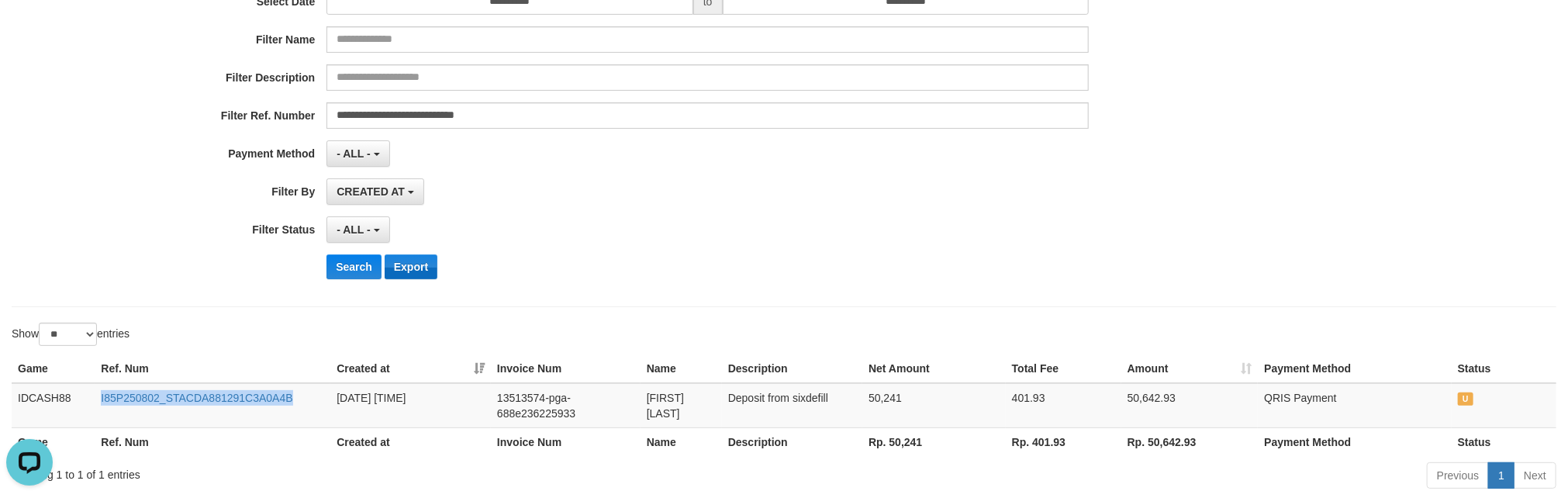 copy on "I85P250802_STACDA881291C3A0A4B" 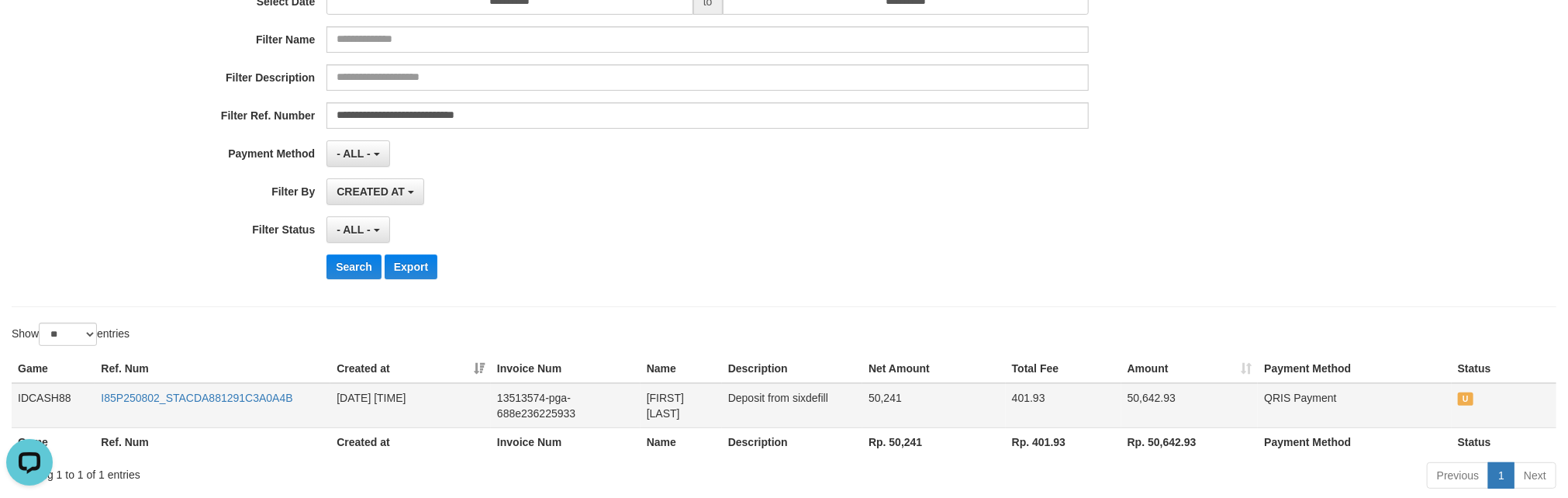 click on "Deposit from sixdefill" at bounding box center (792, 406) 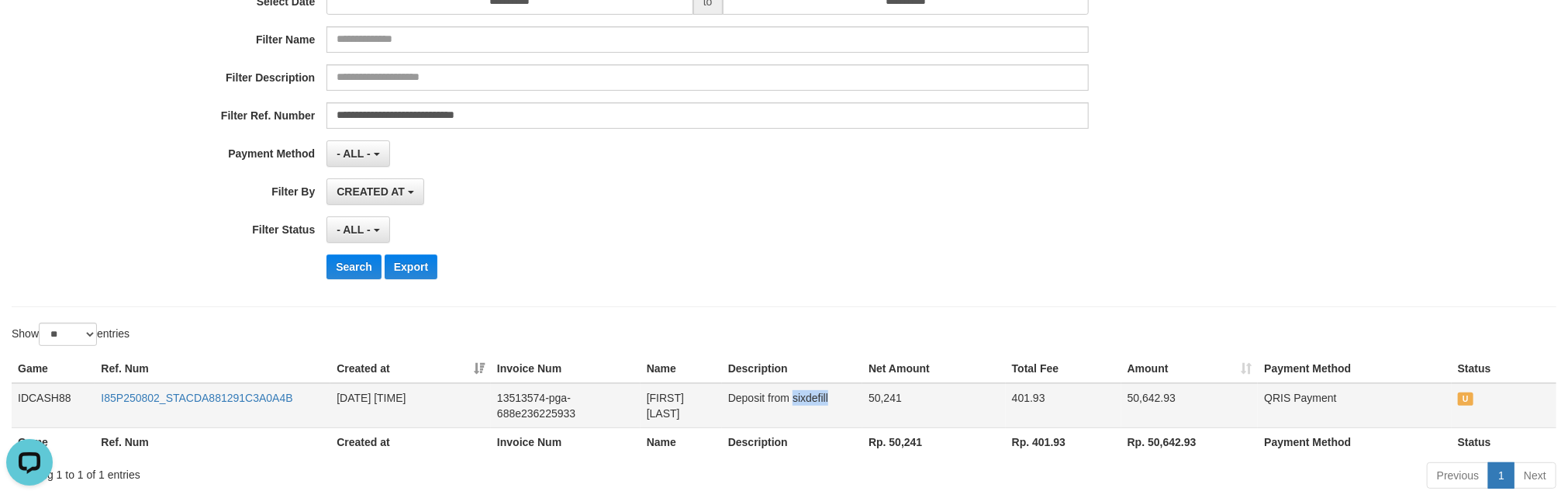 click on "Deposit from sixdefill" at bounding box center [792, 406] 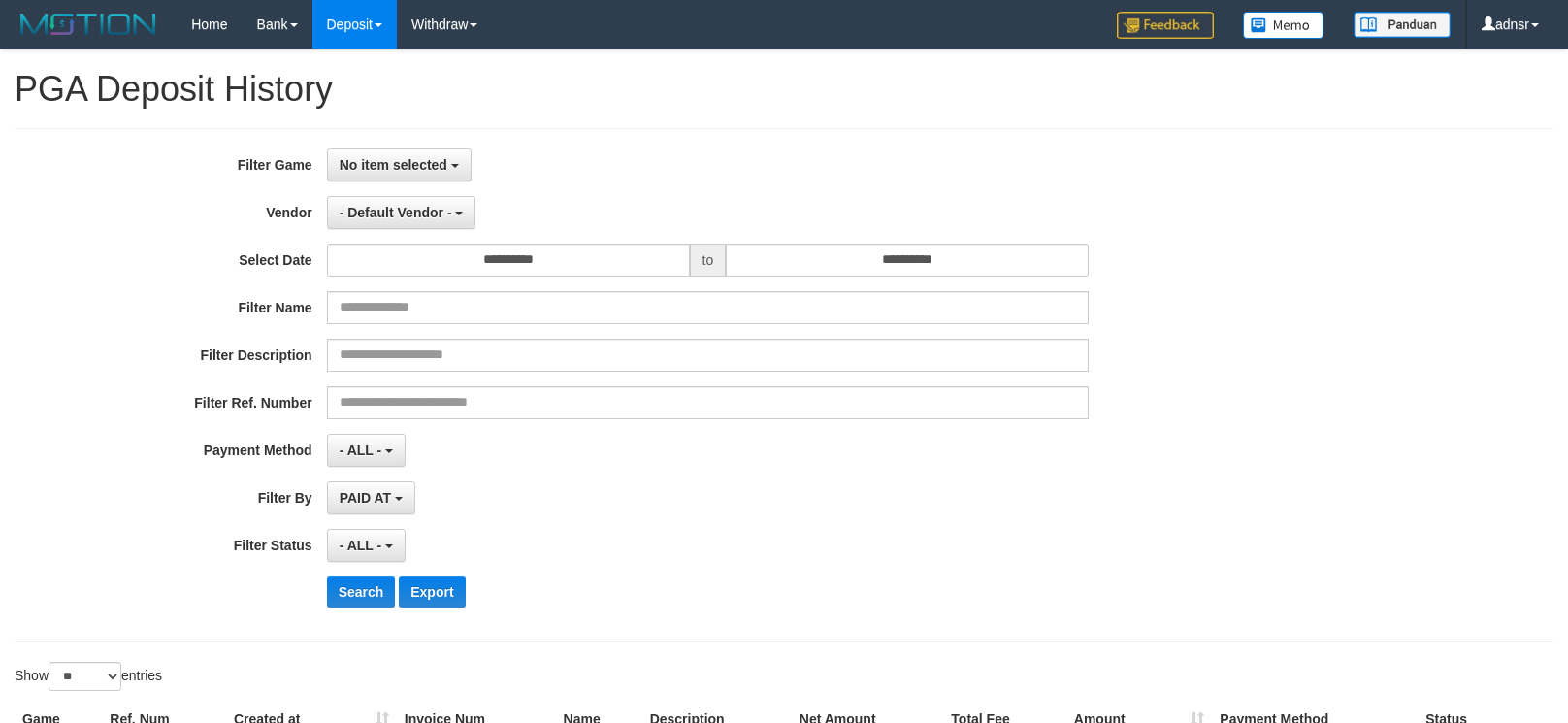 select 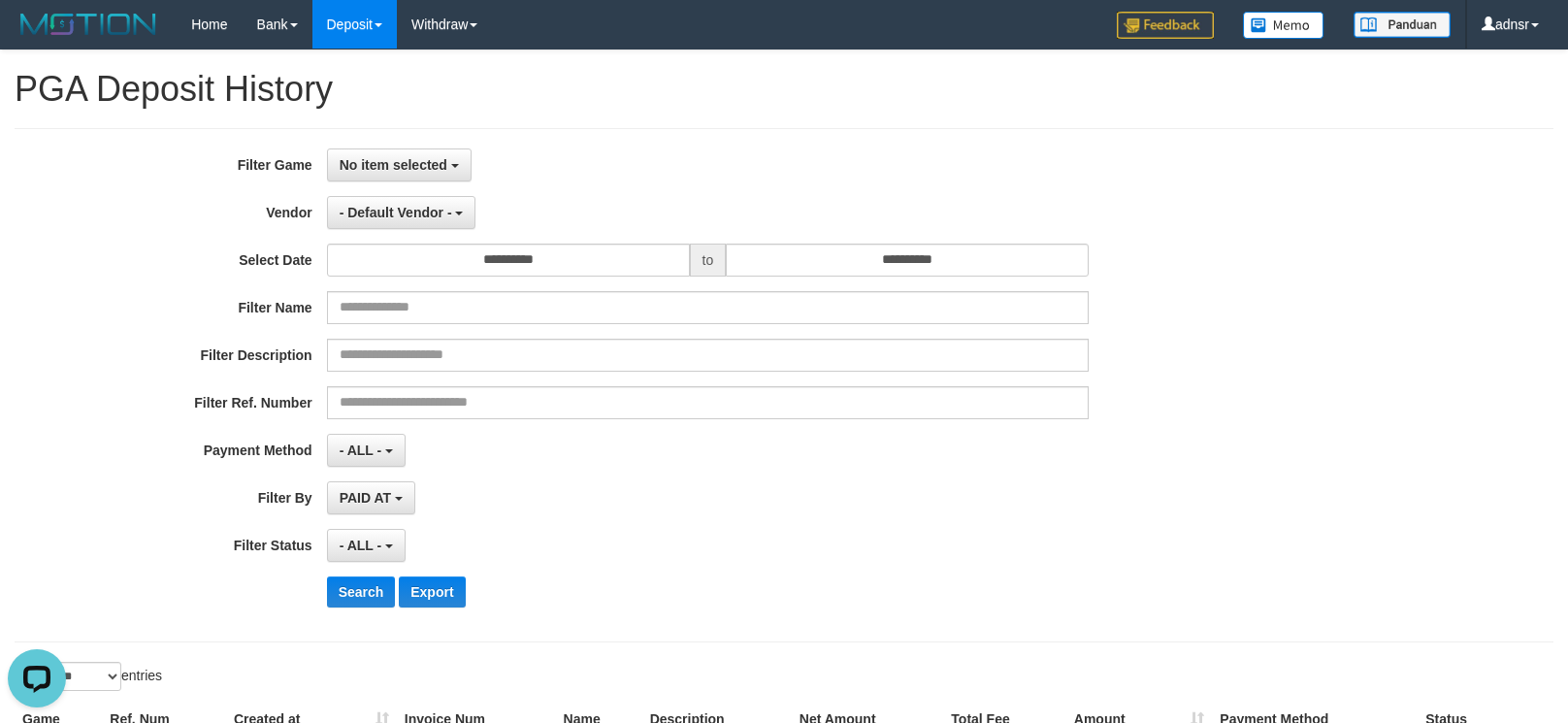 scroll, scrollTop: 0, scrollLeft: 0, axis: both 